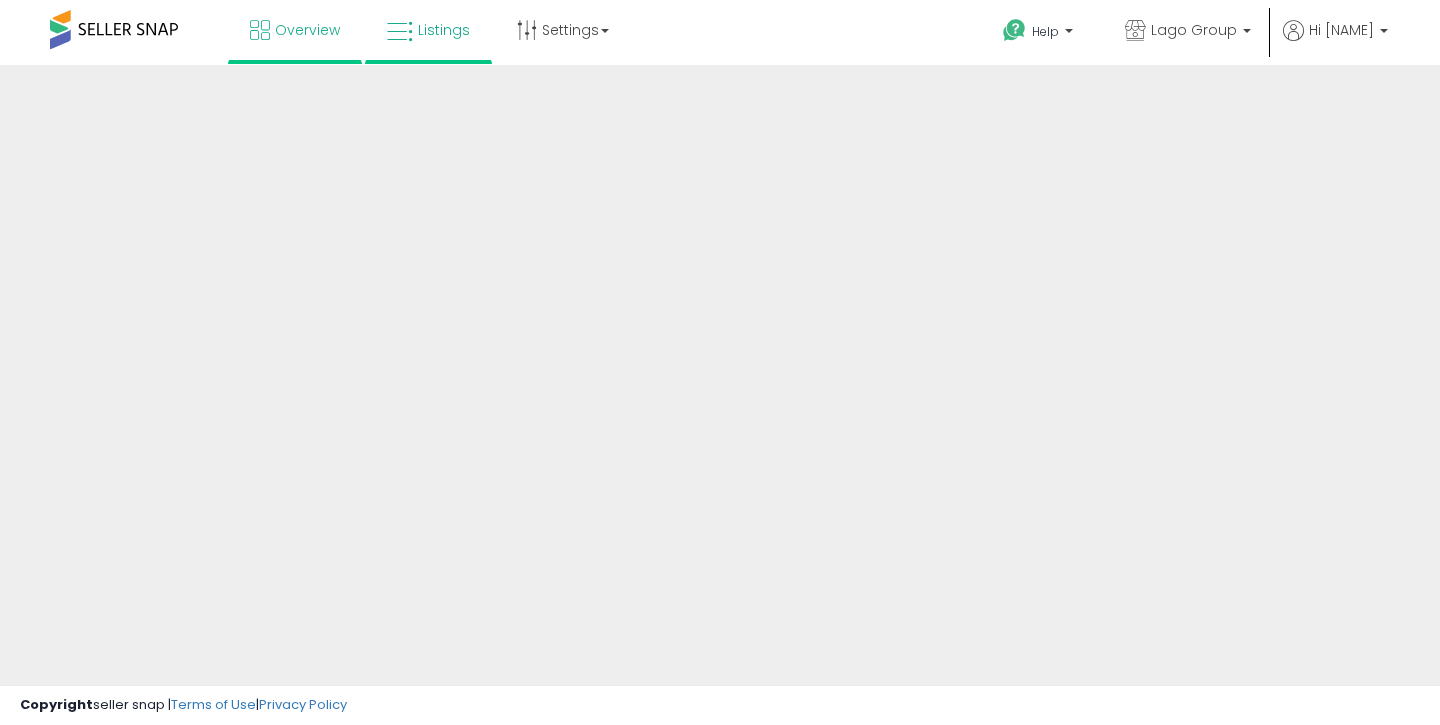scroll, scrollTop: 0, scrollLeft: 0, axis: both 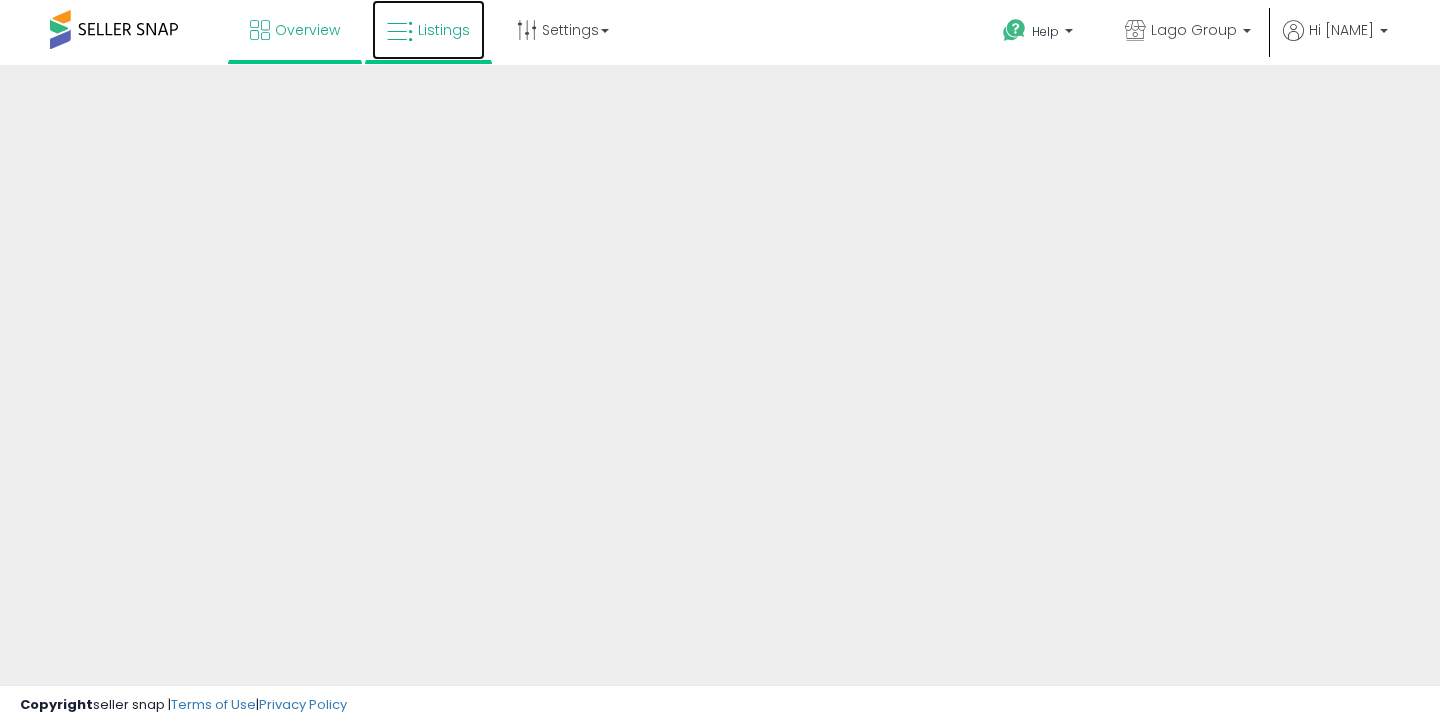 click on "Listings" at bounding box center (428, 30) 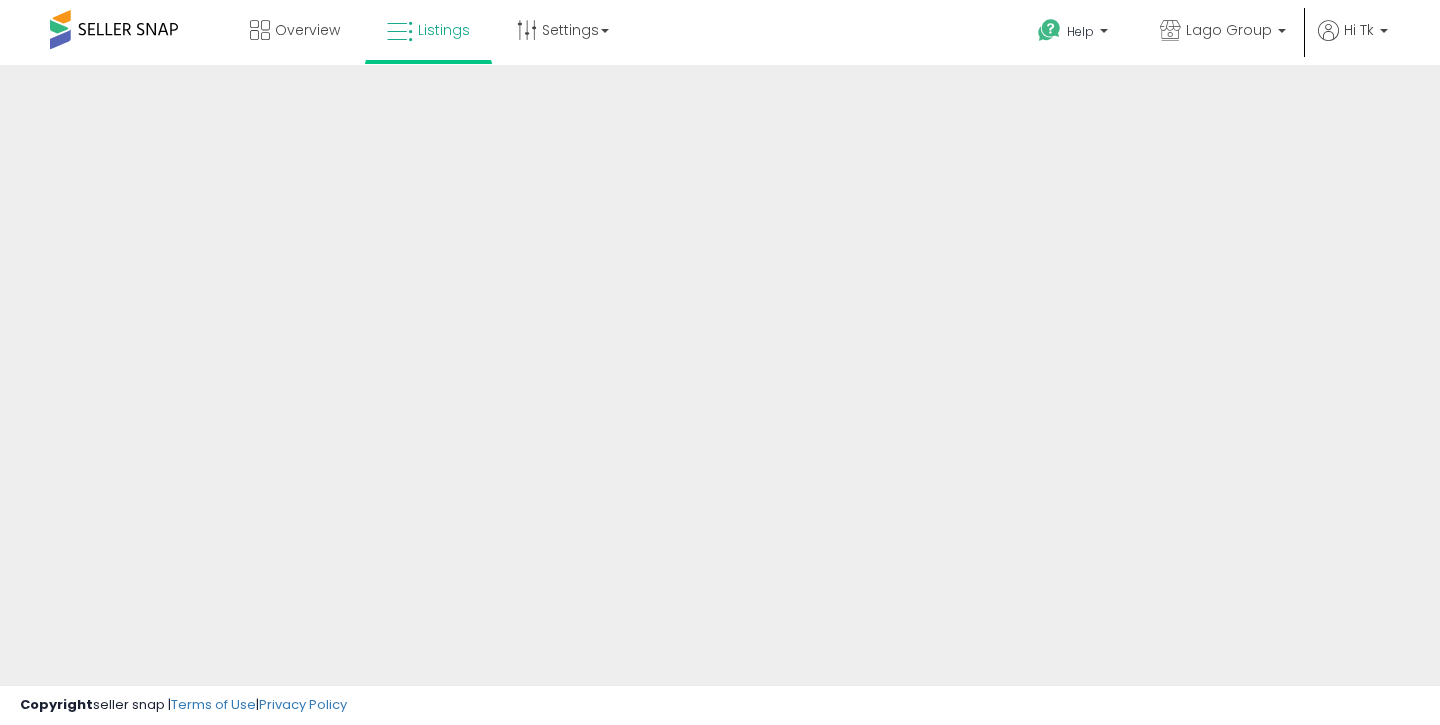 scroll, scrollTop: 0, scrollLeft: 0, axis: both 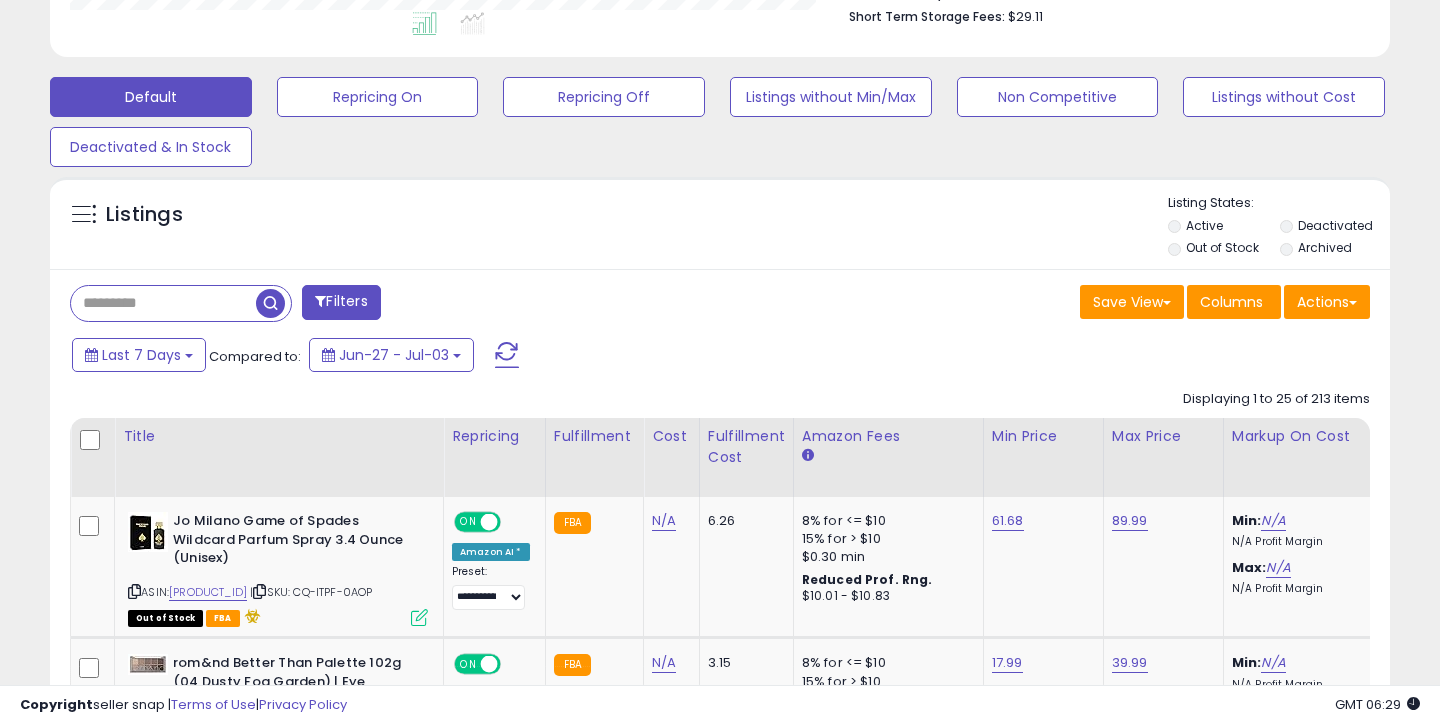 click at bounding box center [163, 303] 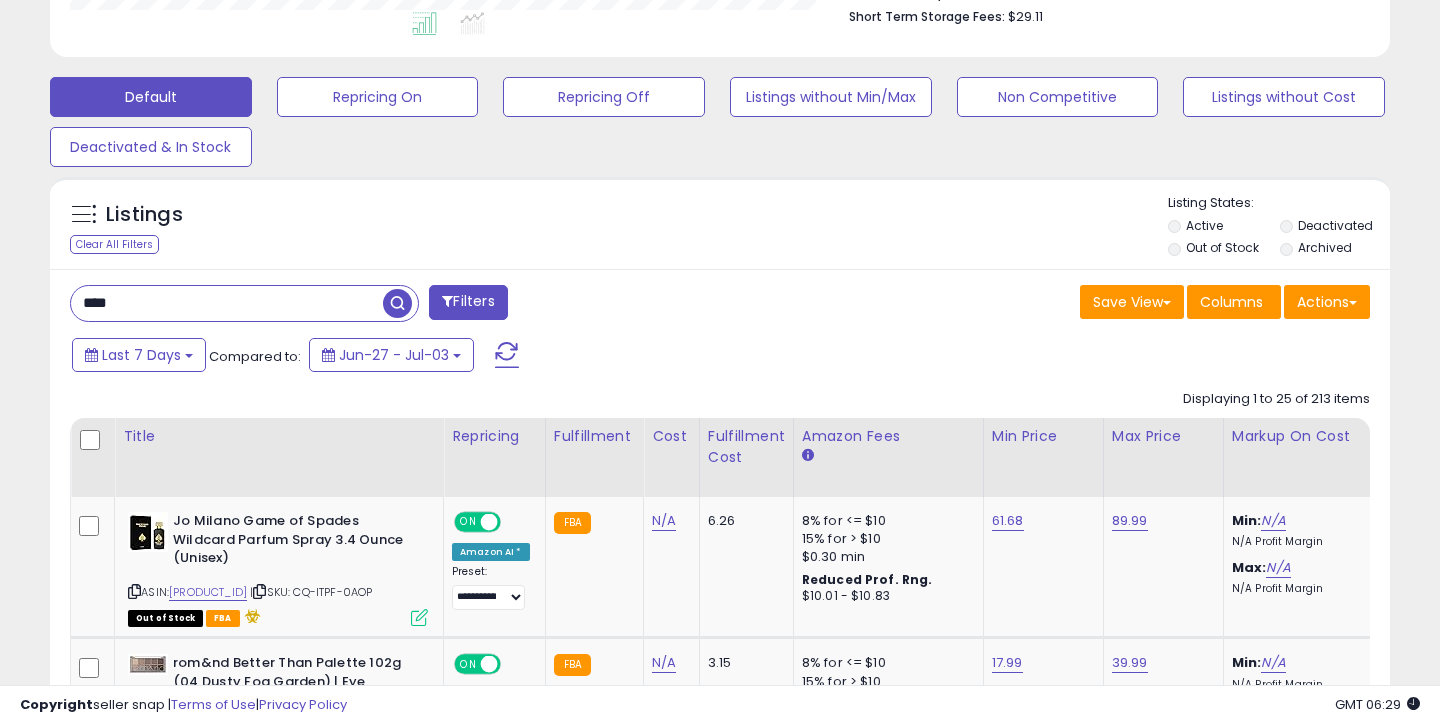 type on "****" 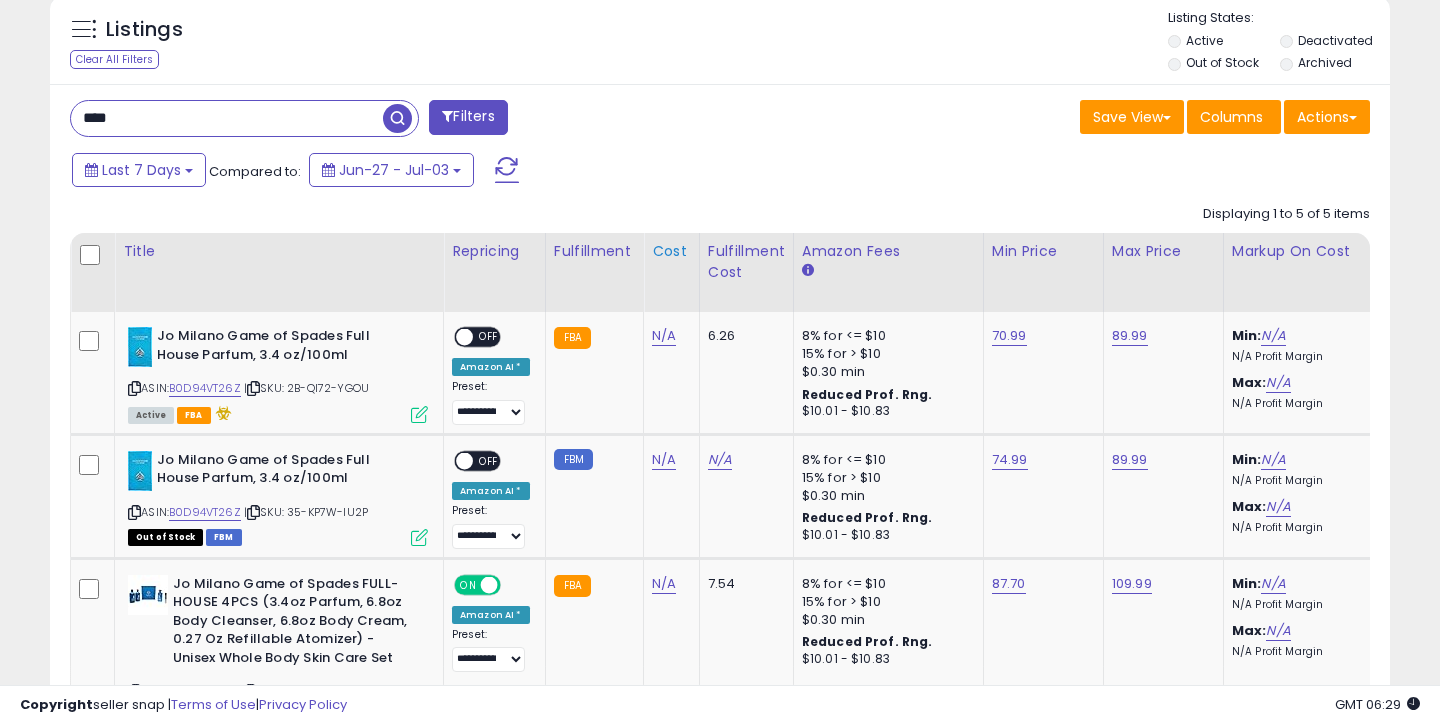 scroll, scrollTop: 773, scrollLeft: 0, axis: vertical 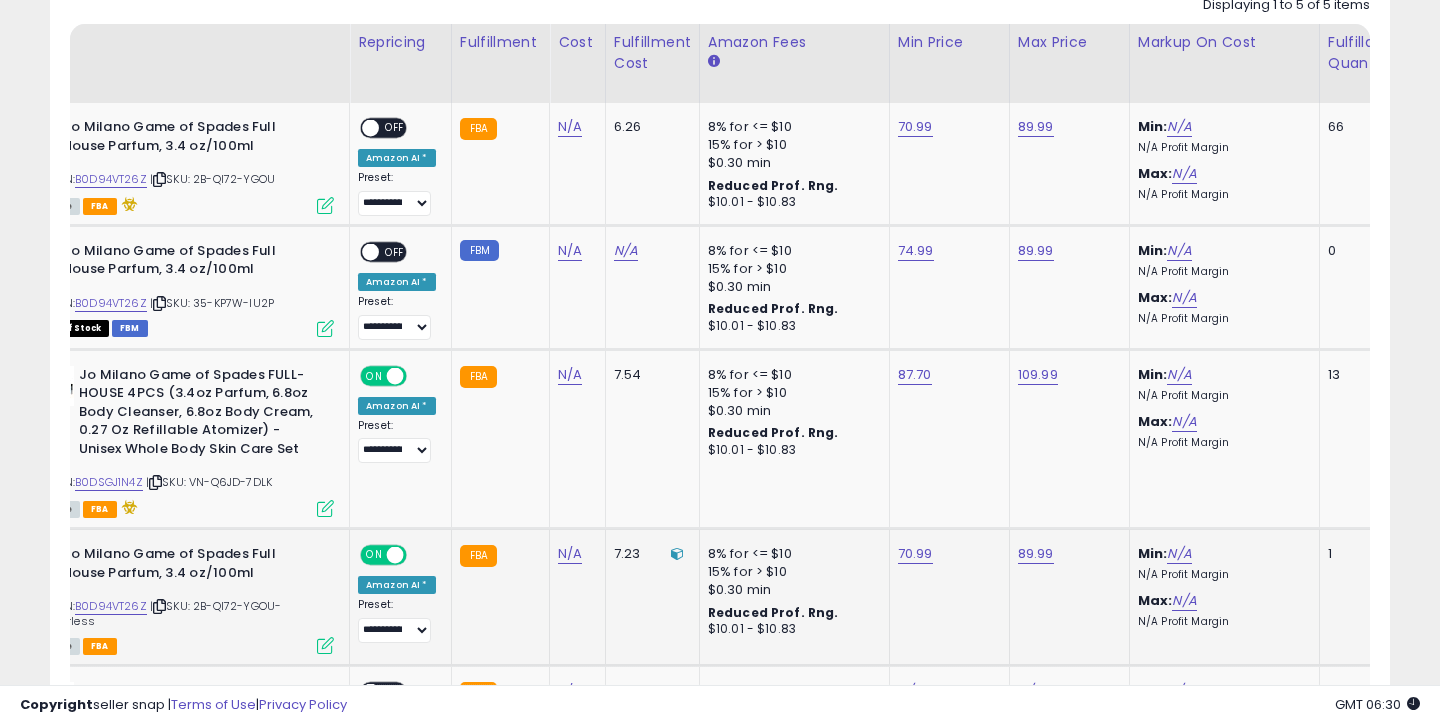 click on "ON" at bounding box center (374, 555) 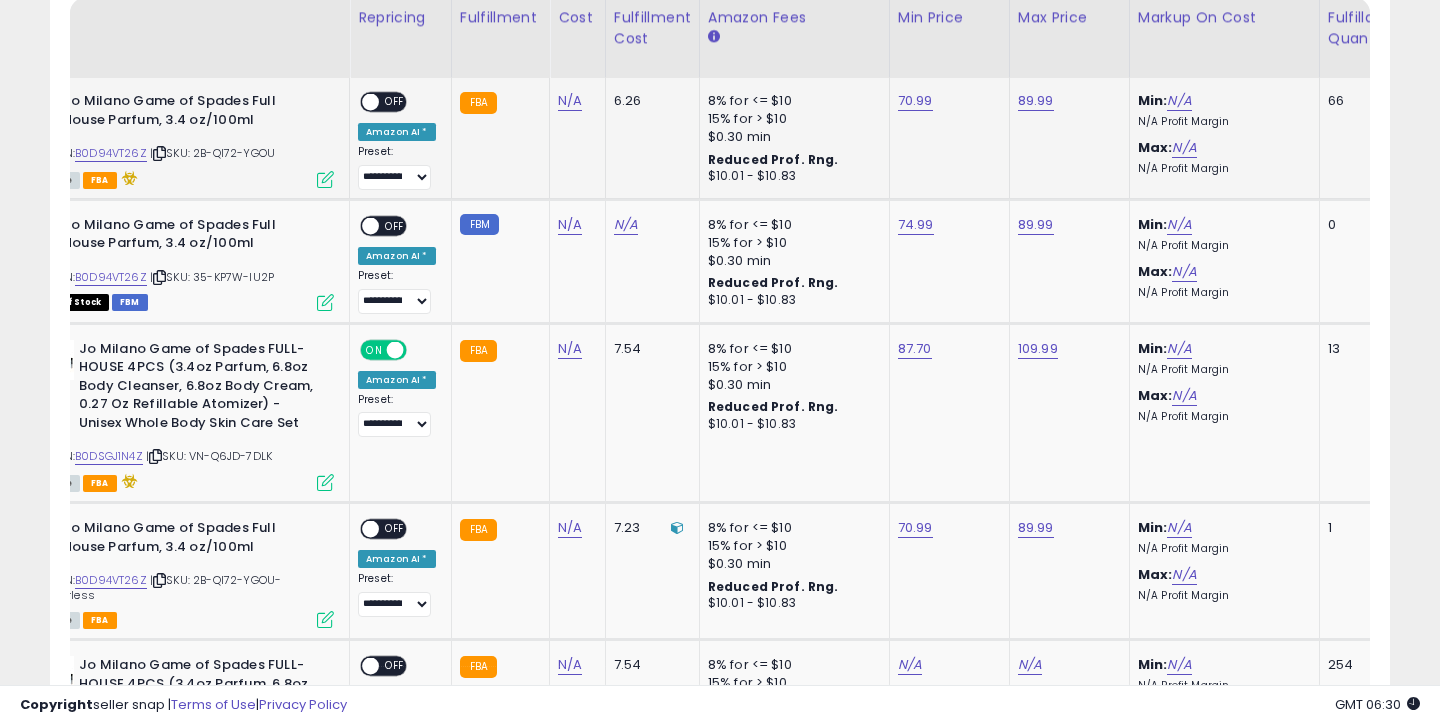 click on "OFF" at bounding box center [395, 102] 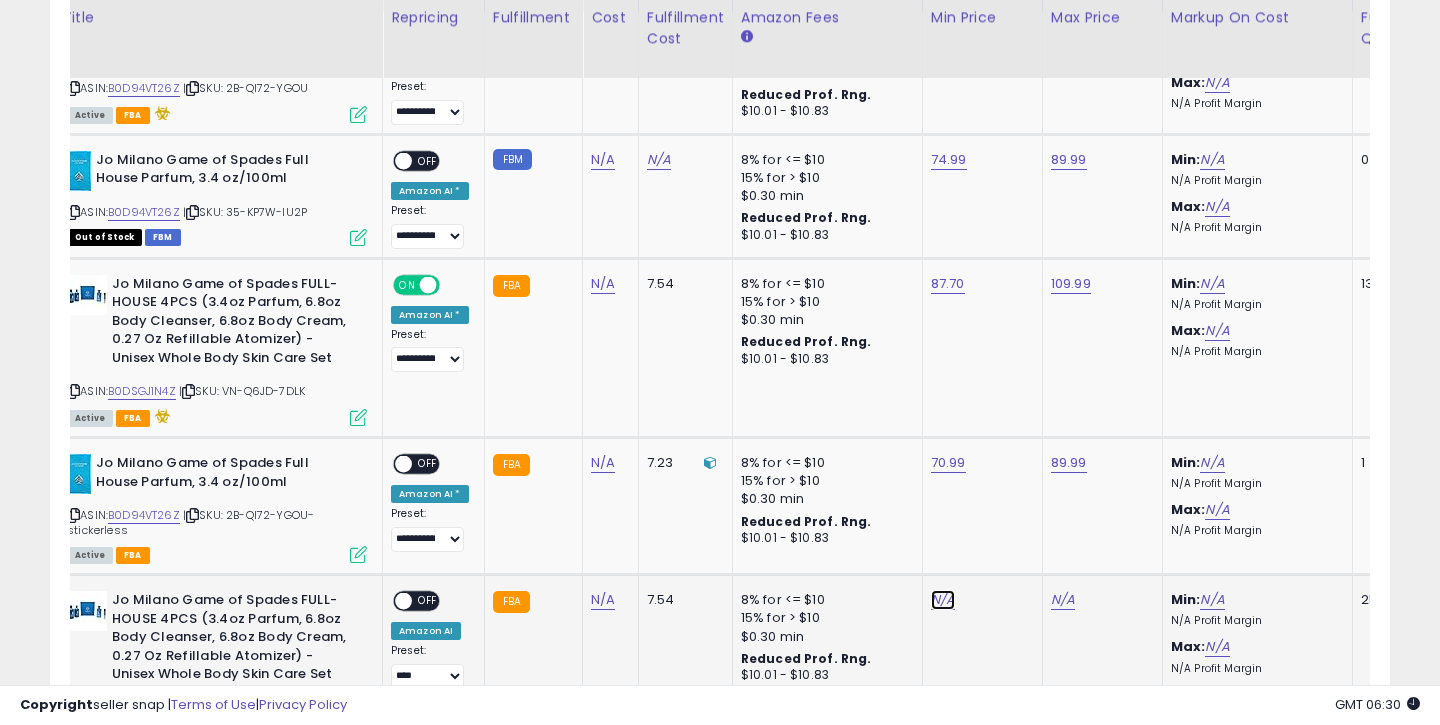 click on "N/A" at bounding box center (943, 600) 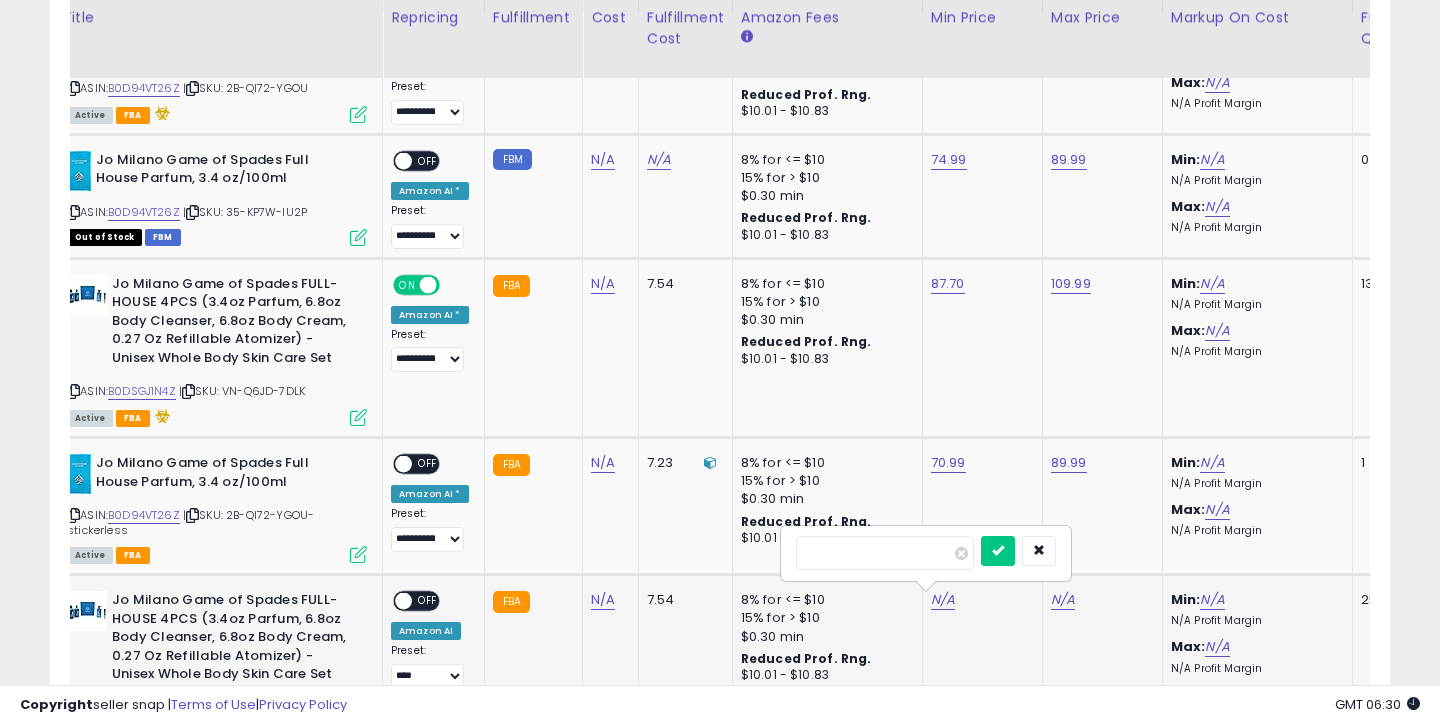 type on "****" 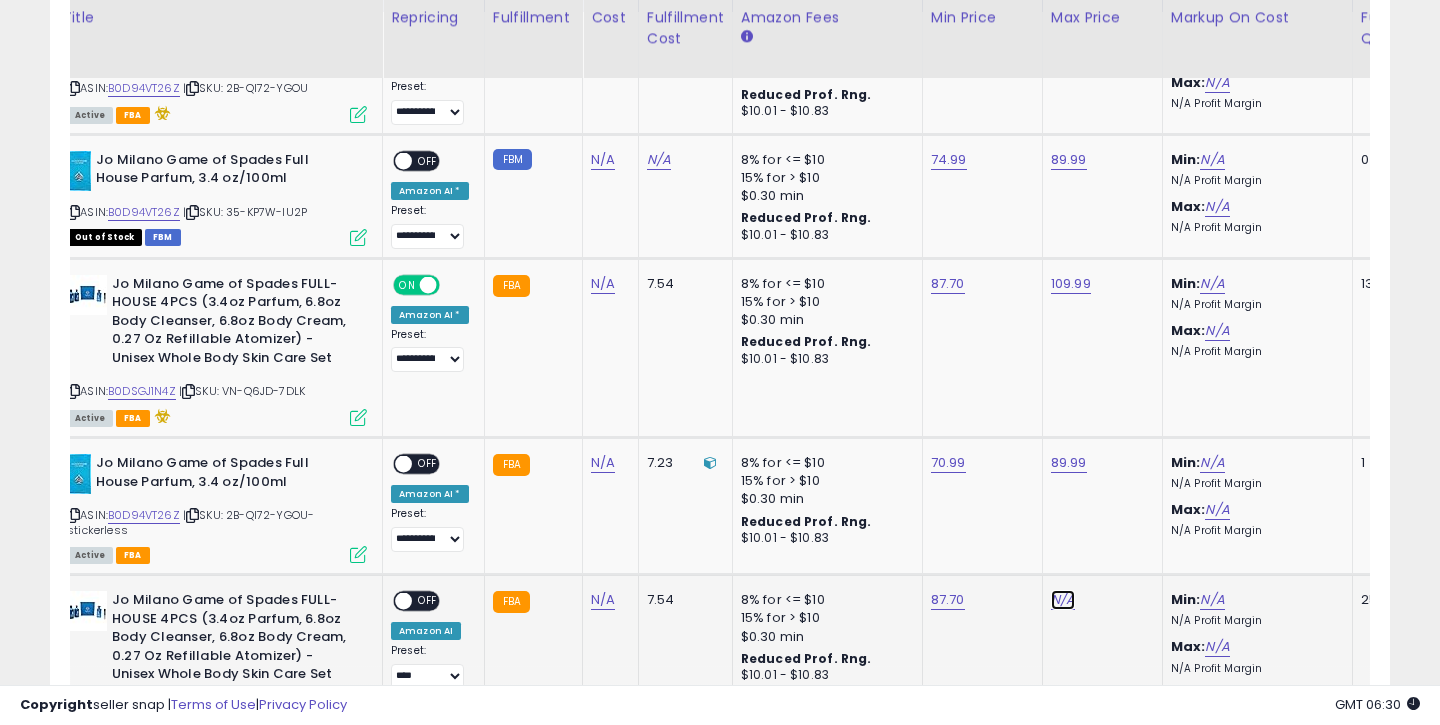 click on "N/A" at bounding box center [1063, 600] 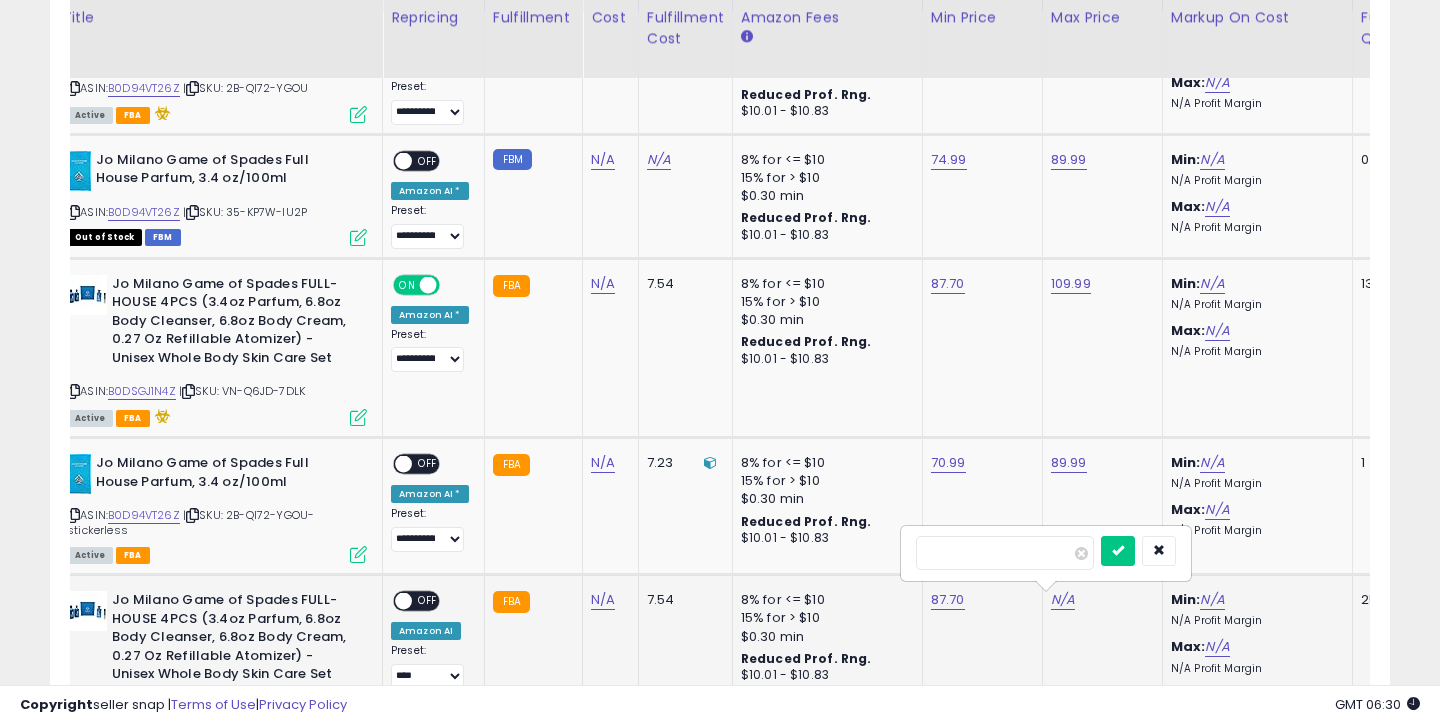 type on "******" 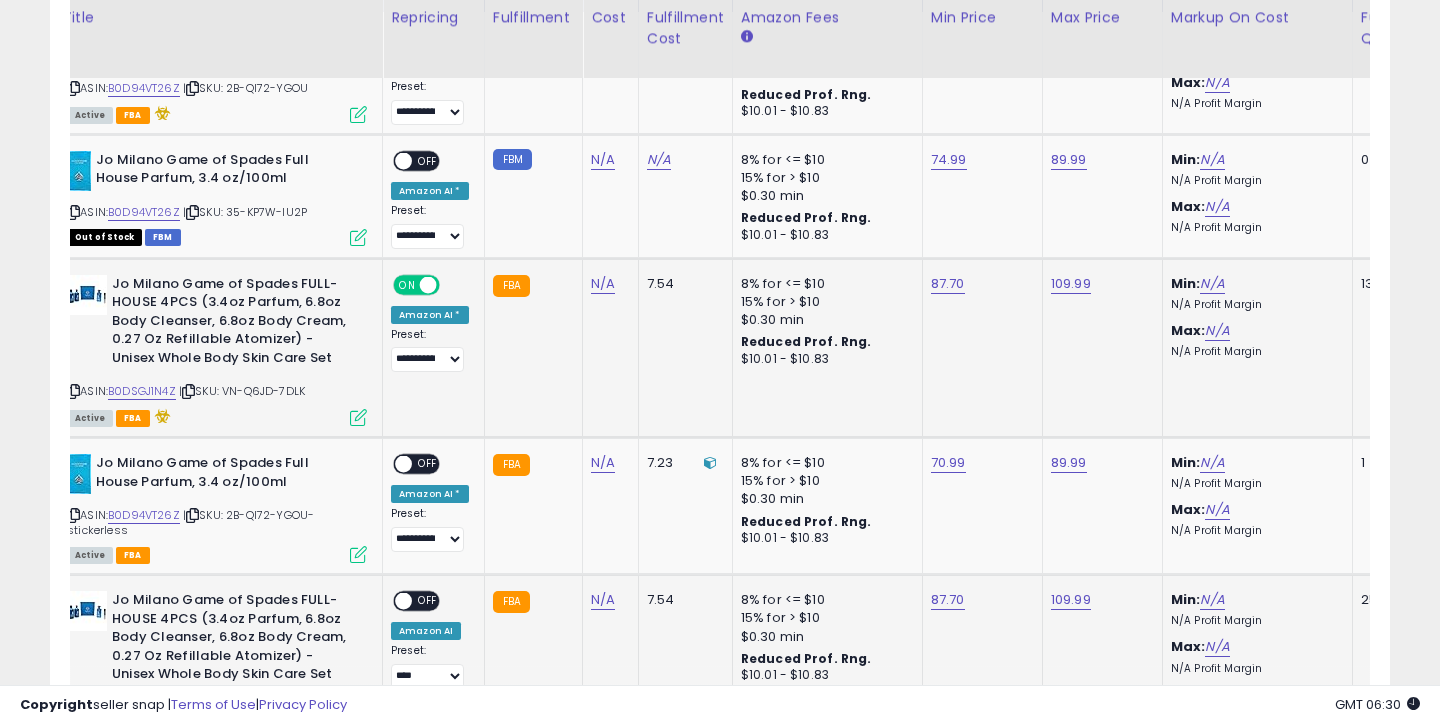 click on "ON   OFF" at bounding box center (418, 284) 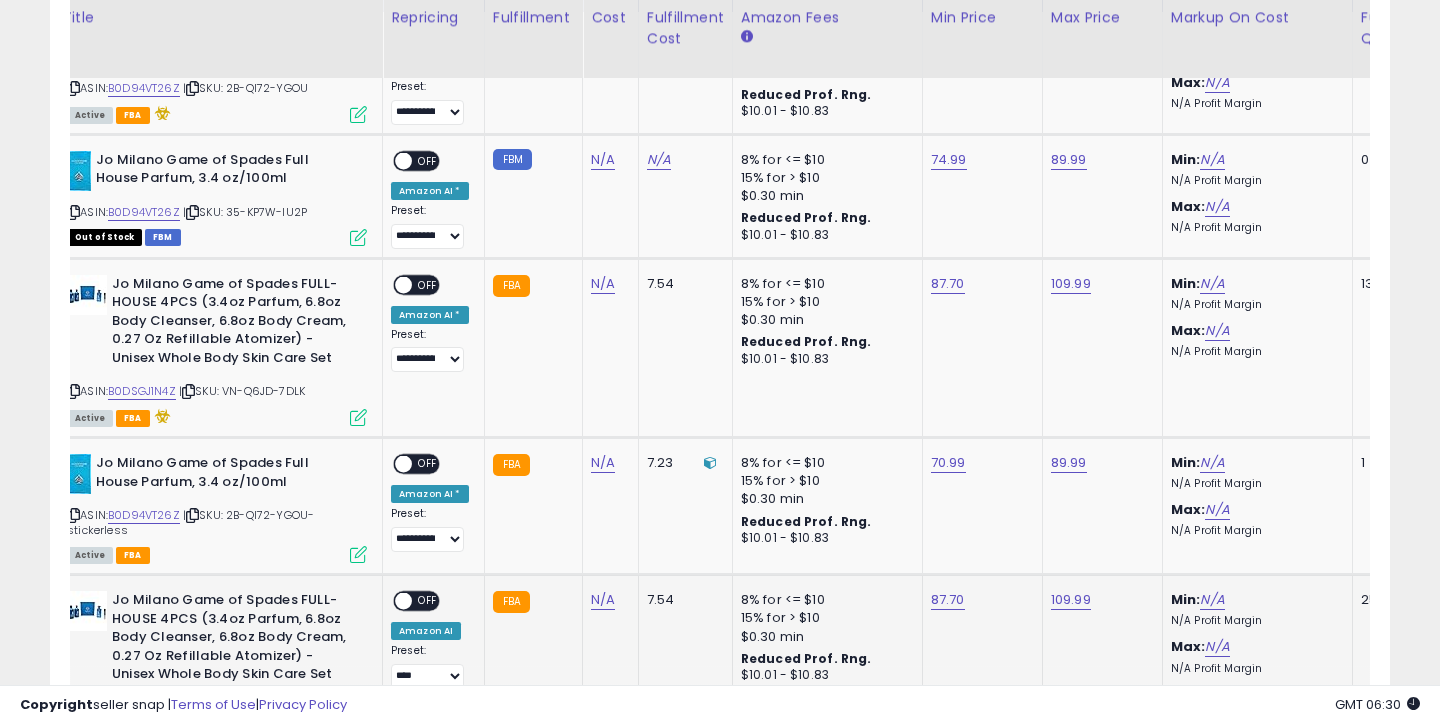 click on "OFF" at bounding box center (428, 601) 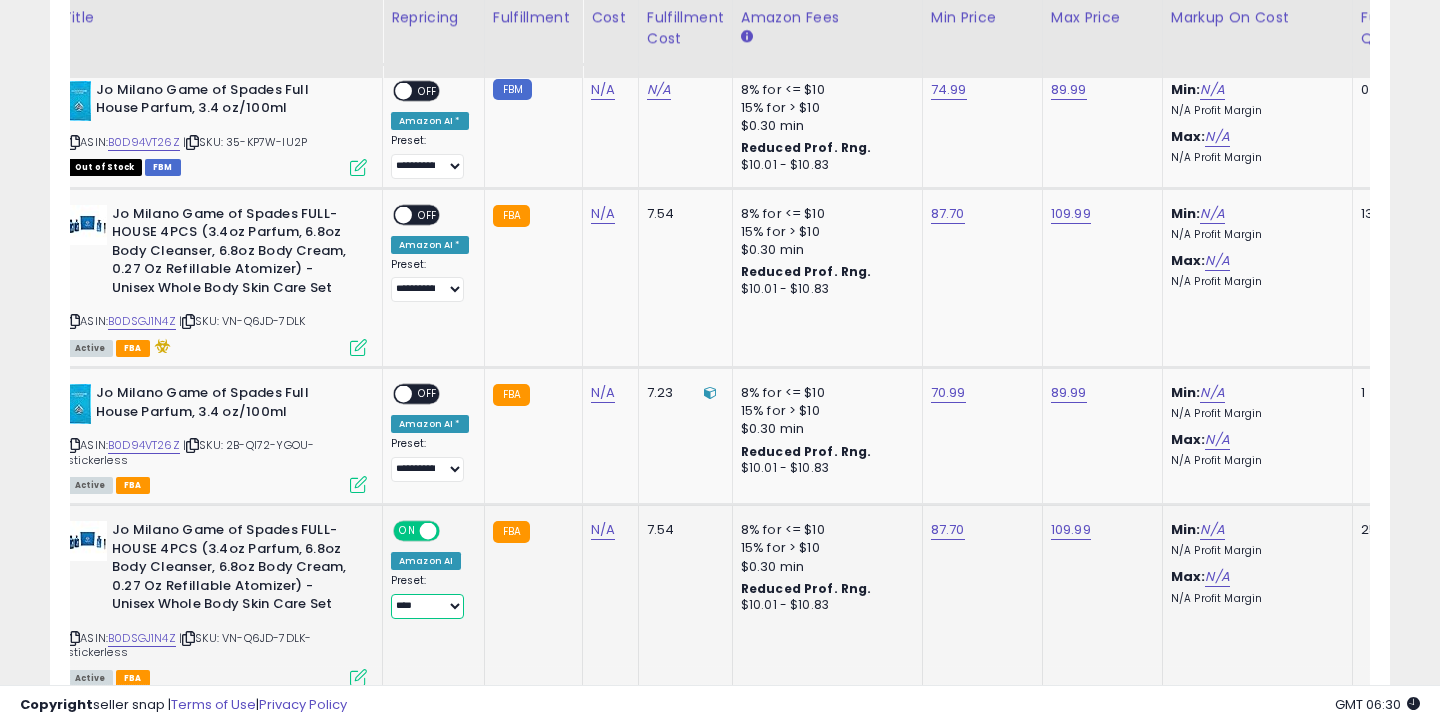 click on "**********" at bounding box center (427, 606) 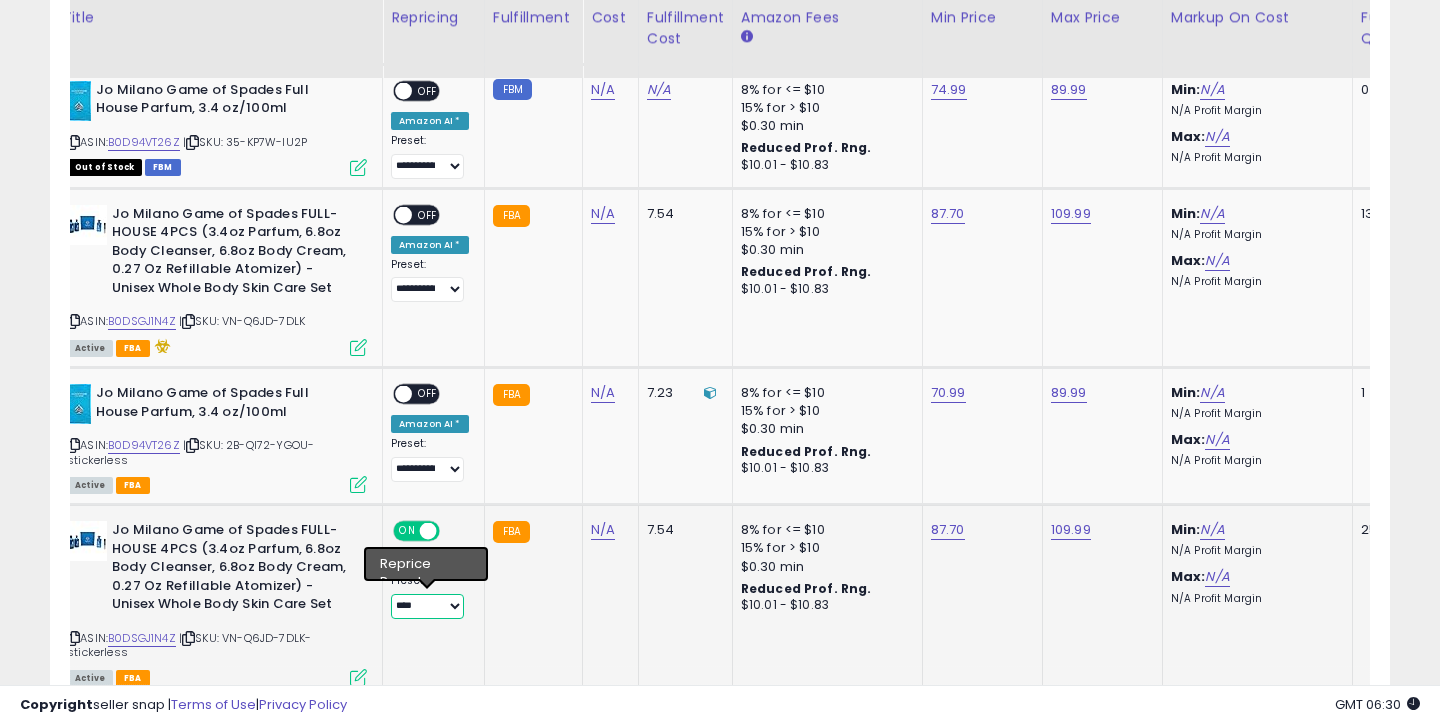 select on "**********" 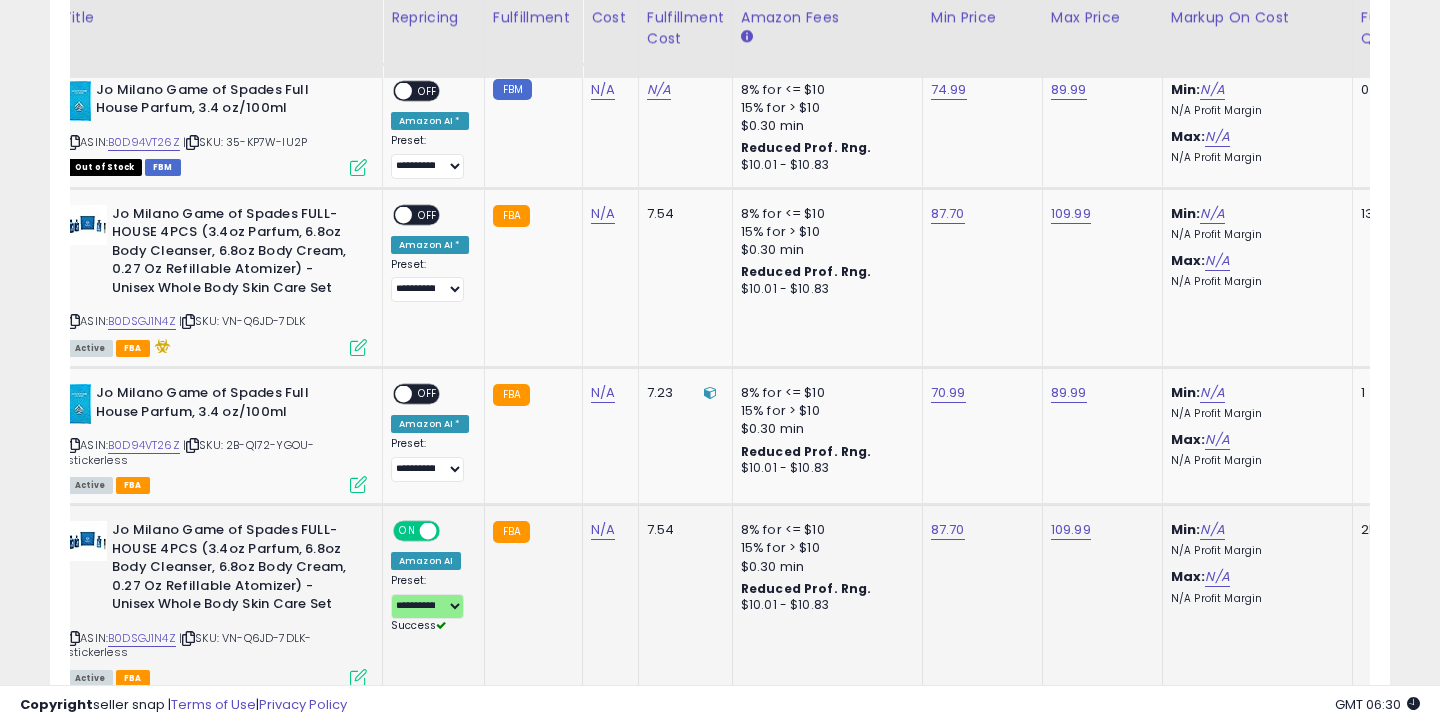 click on "FBA" 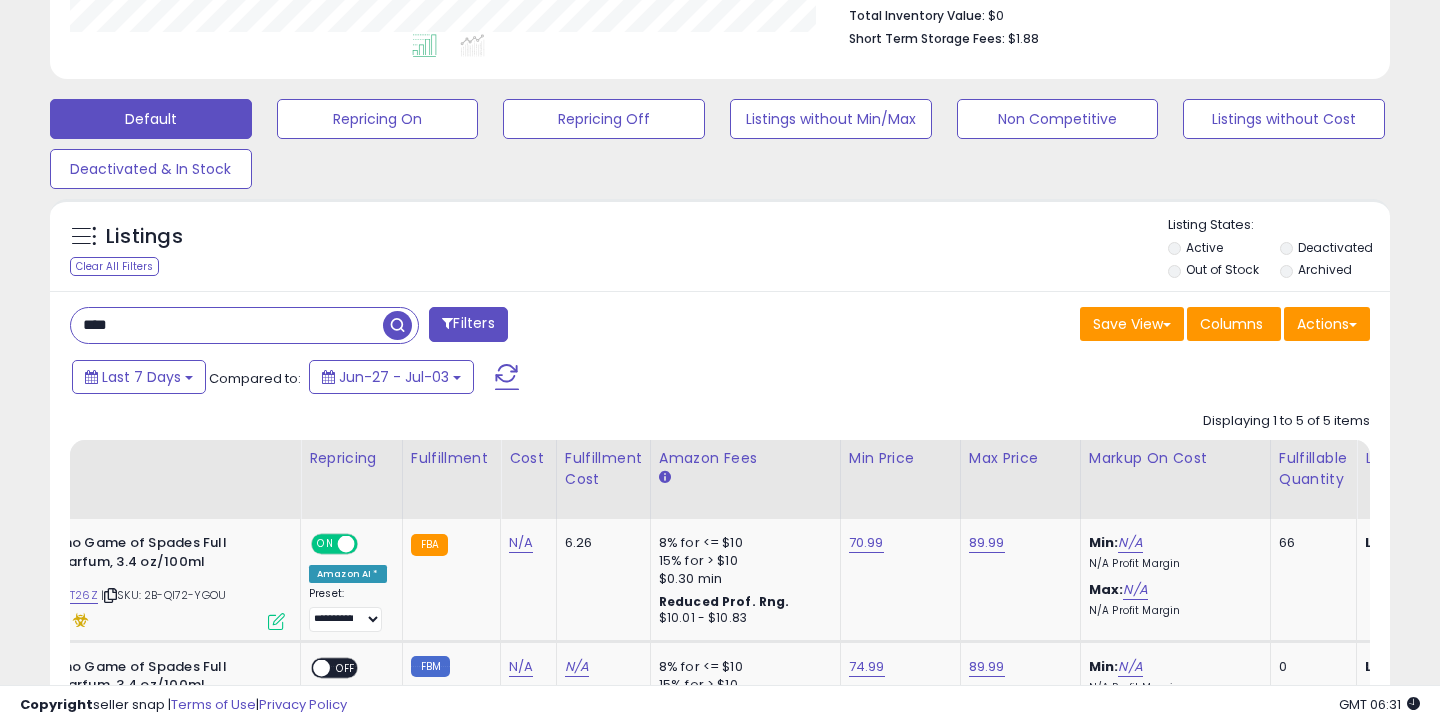 click on "****" at bounding box center [227, 325] 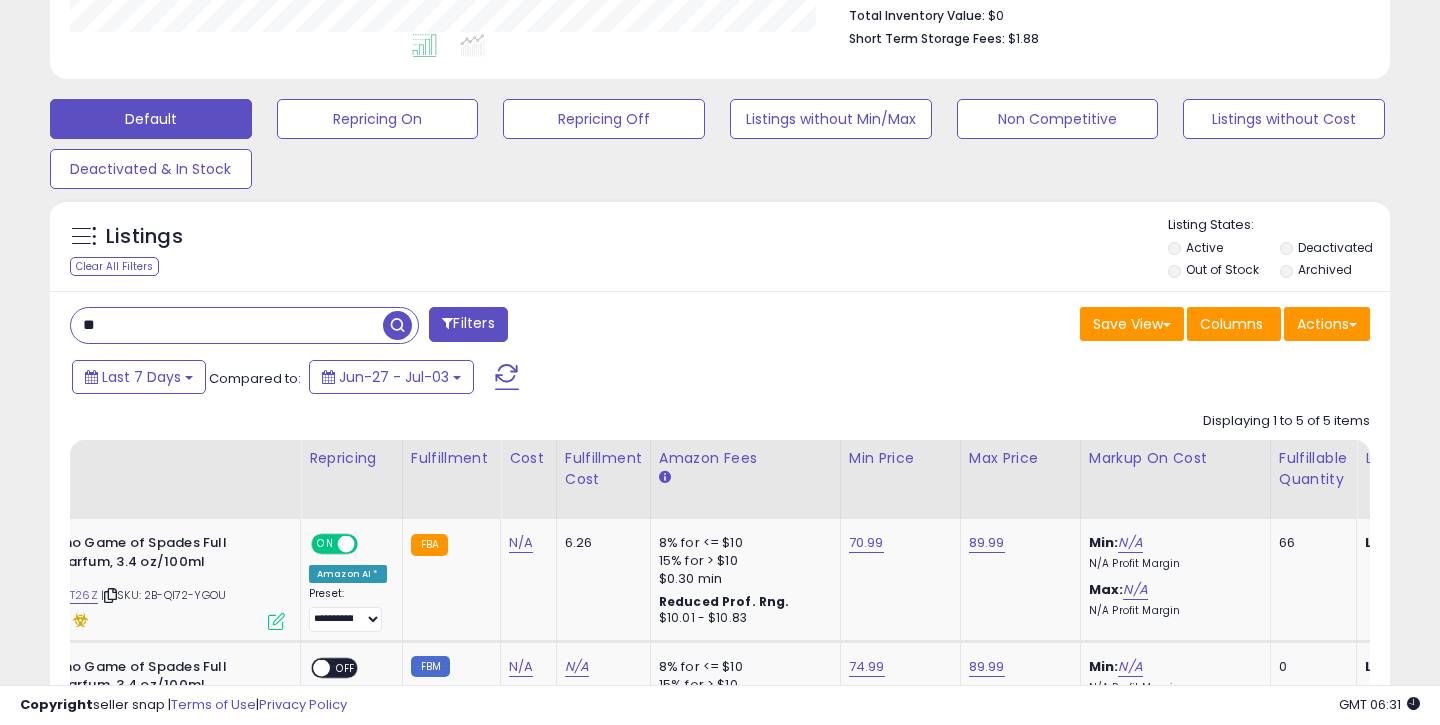 type on "*" 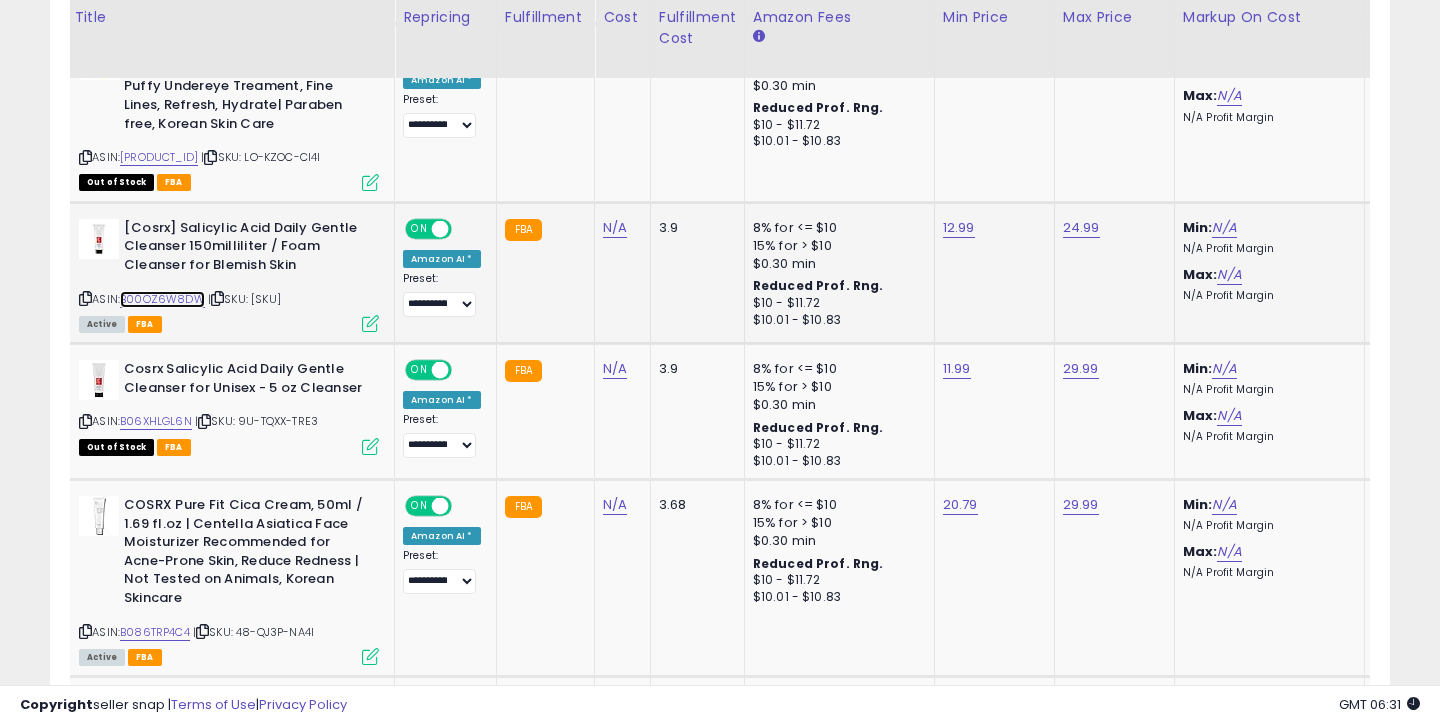 click on "B00OZ6W8DW" at bounding box center [162, 299] 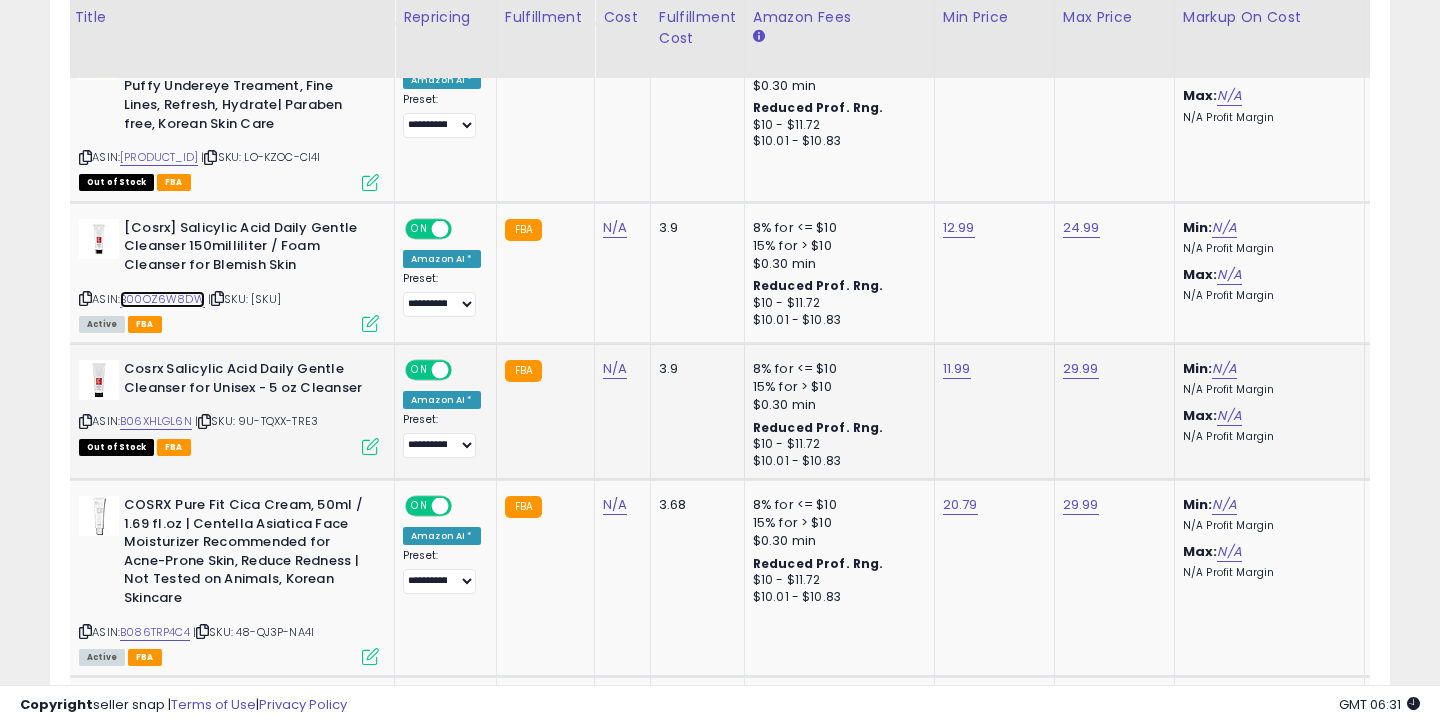 scroll, scrollTop: 0, scrollLeft: 78, axis: horizontal 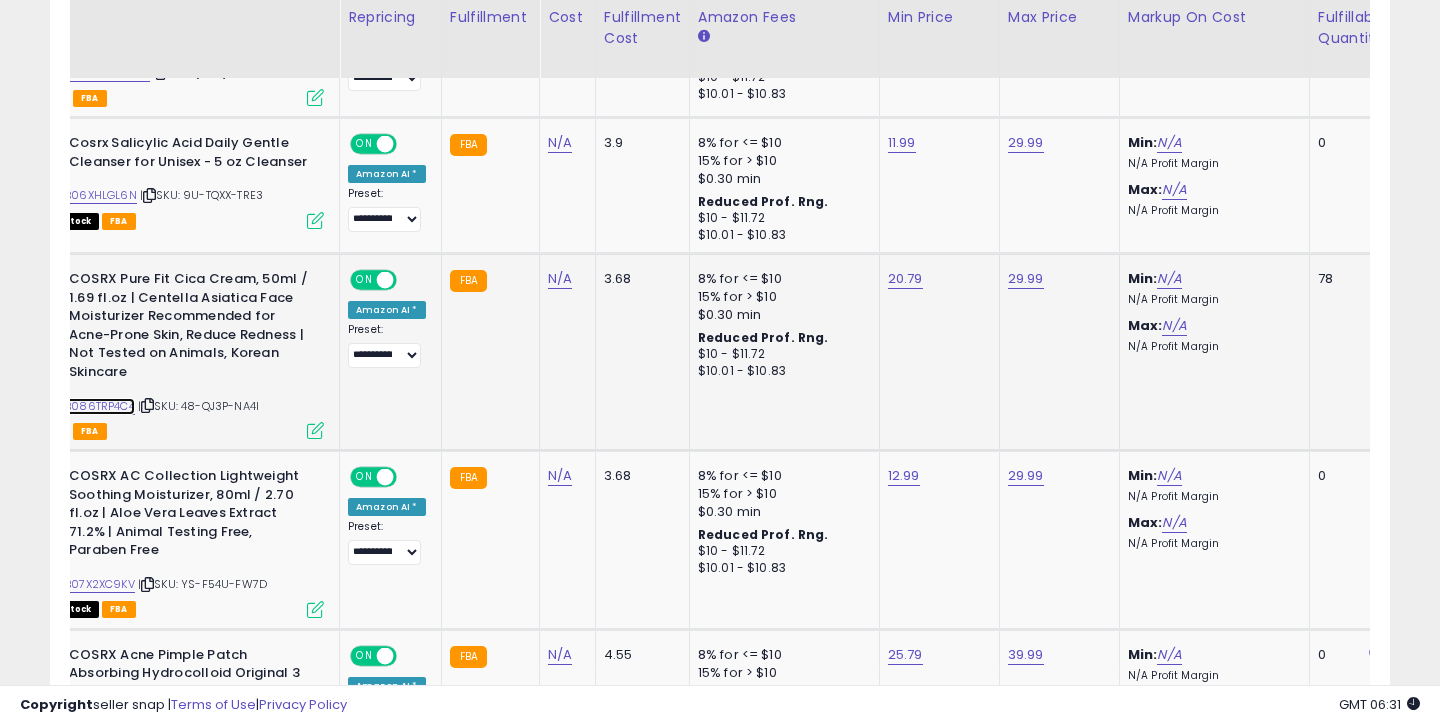click on "B086TRP4C4" at bounding box center (100, 406) 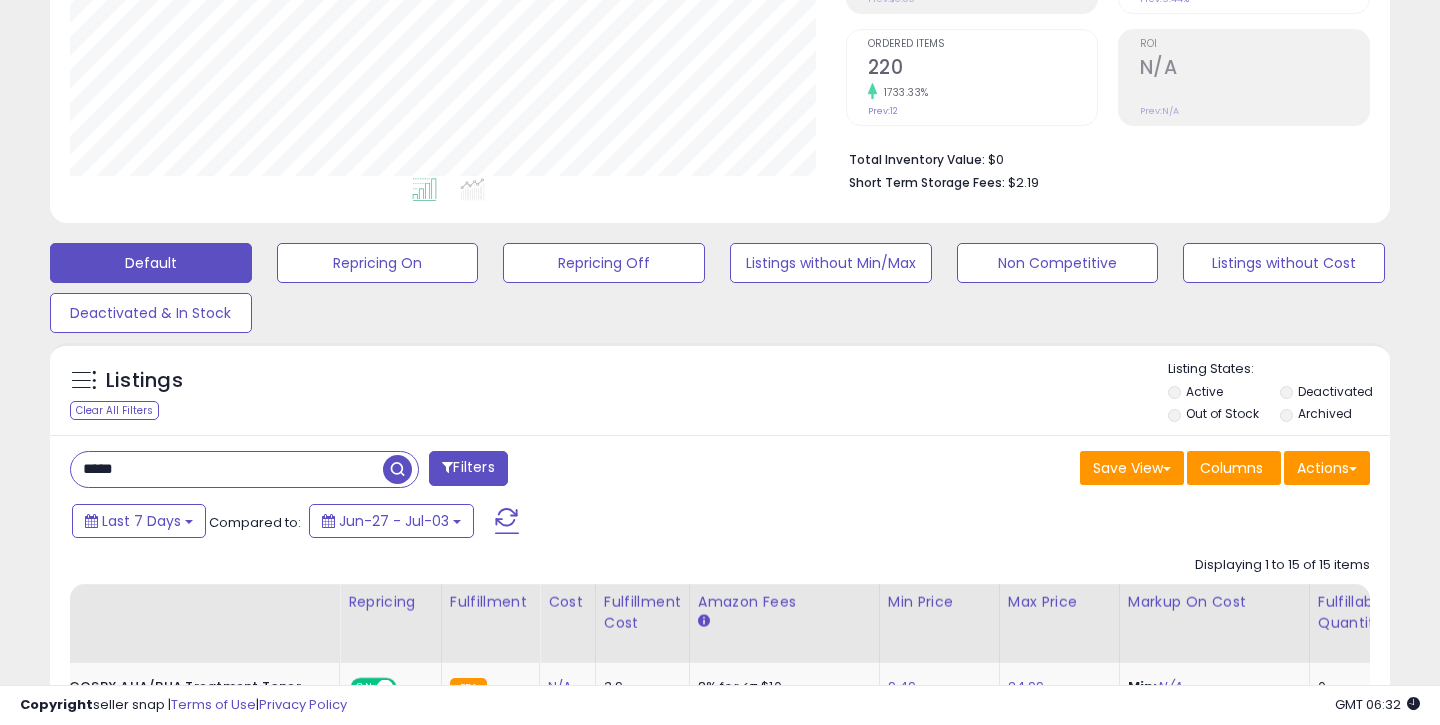 click on "*****" at bounding box center (227, 469) 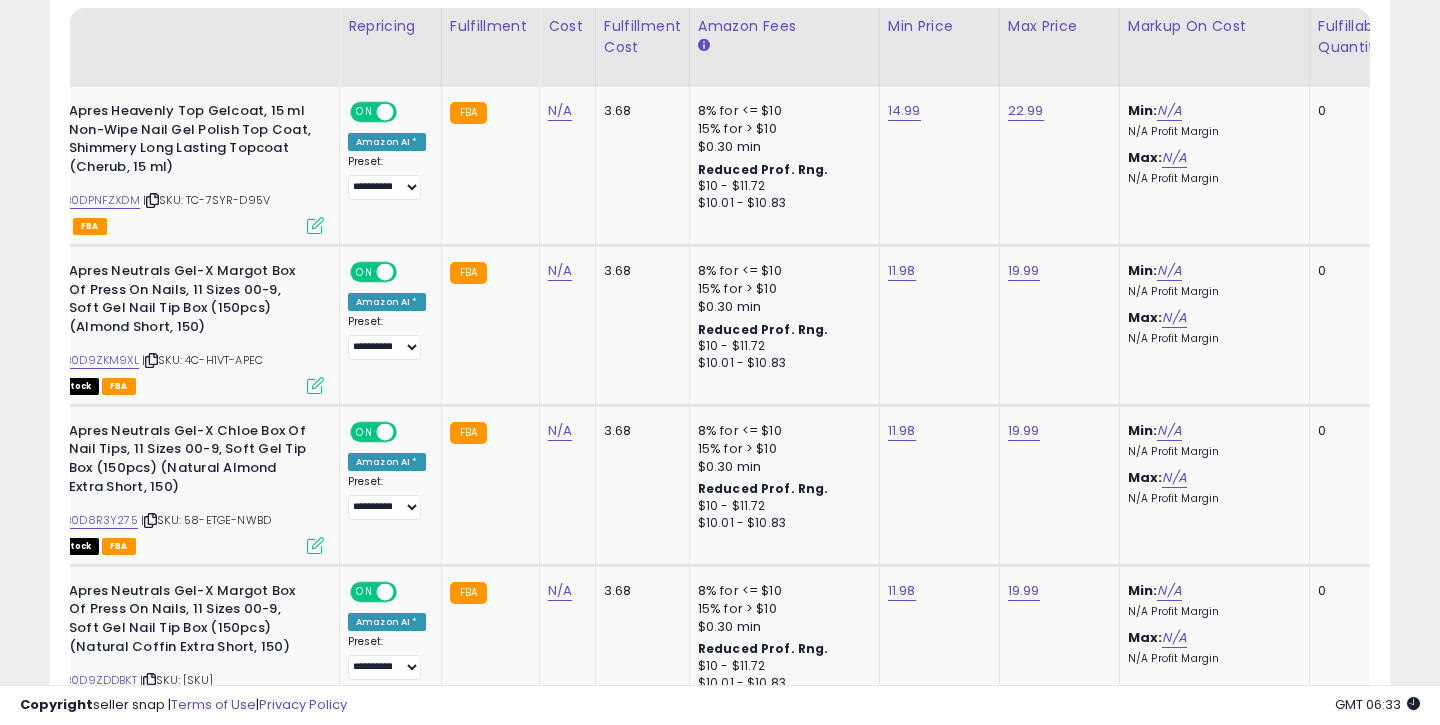 scroll, scrollTop: 1001, scrollLeft: 0, axis: vertical 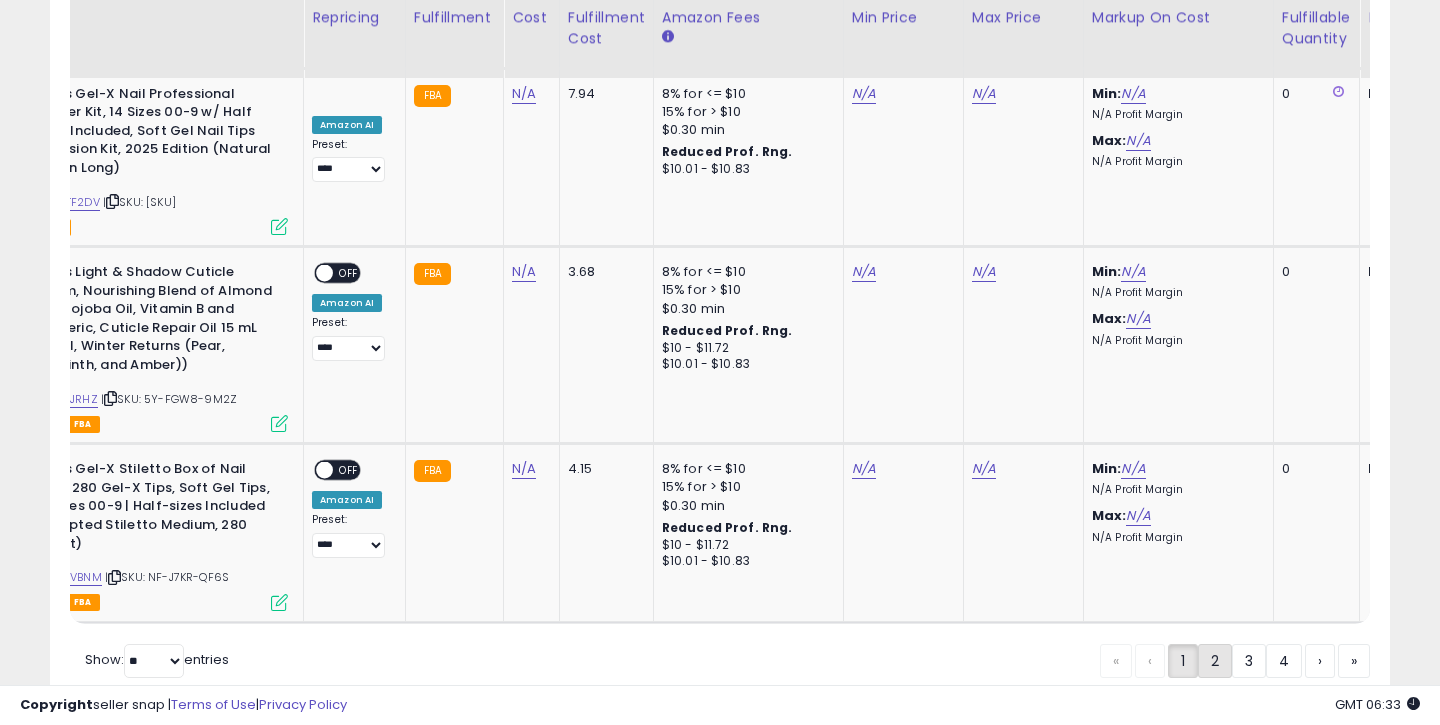 click on "2" 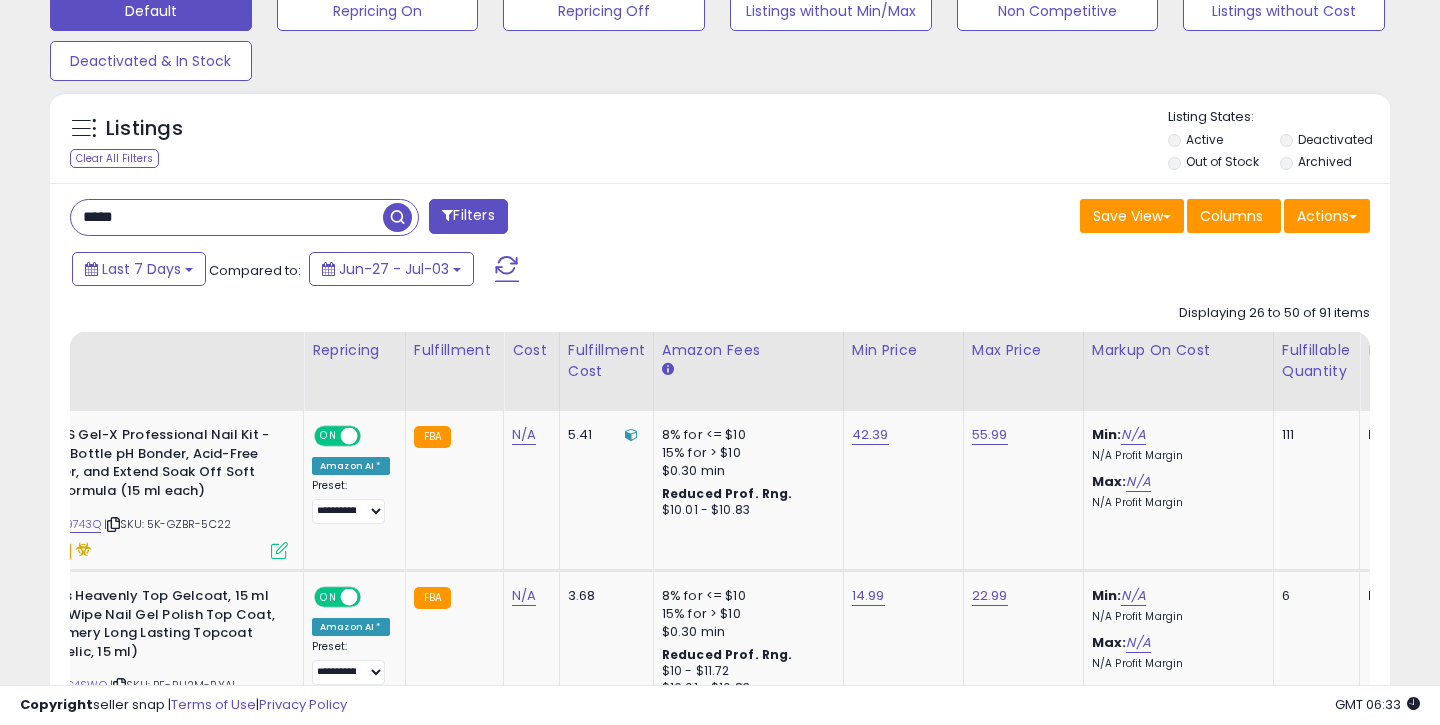 scroll, scrollTop: 641, scrollLeft: 0, axis: vertical 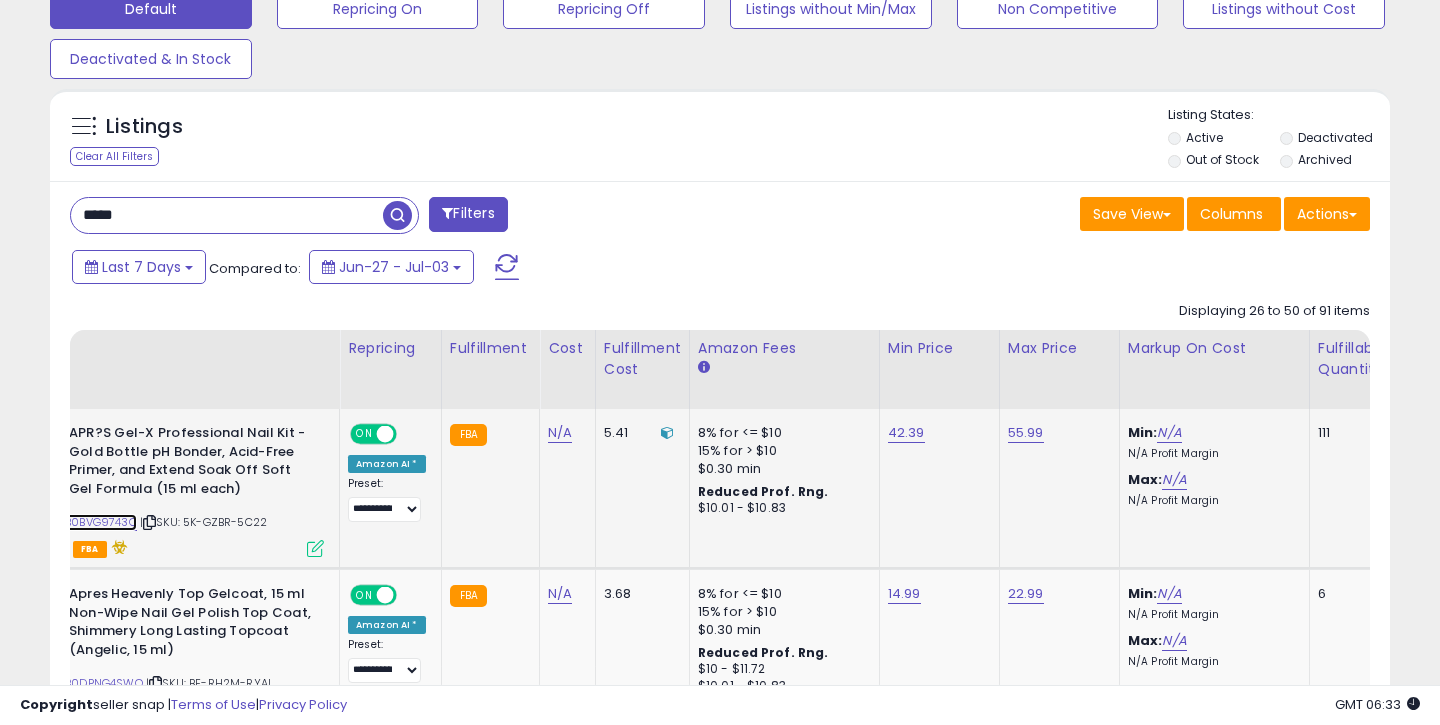 click on "B0BVG9743Q" at bounding box center (101, 522) 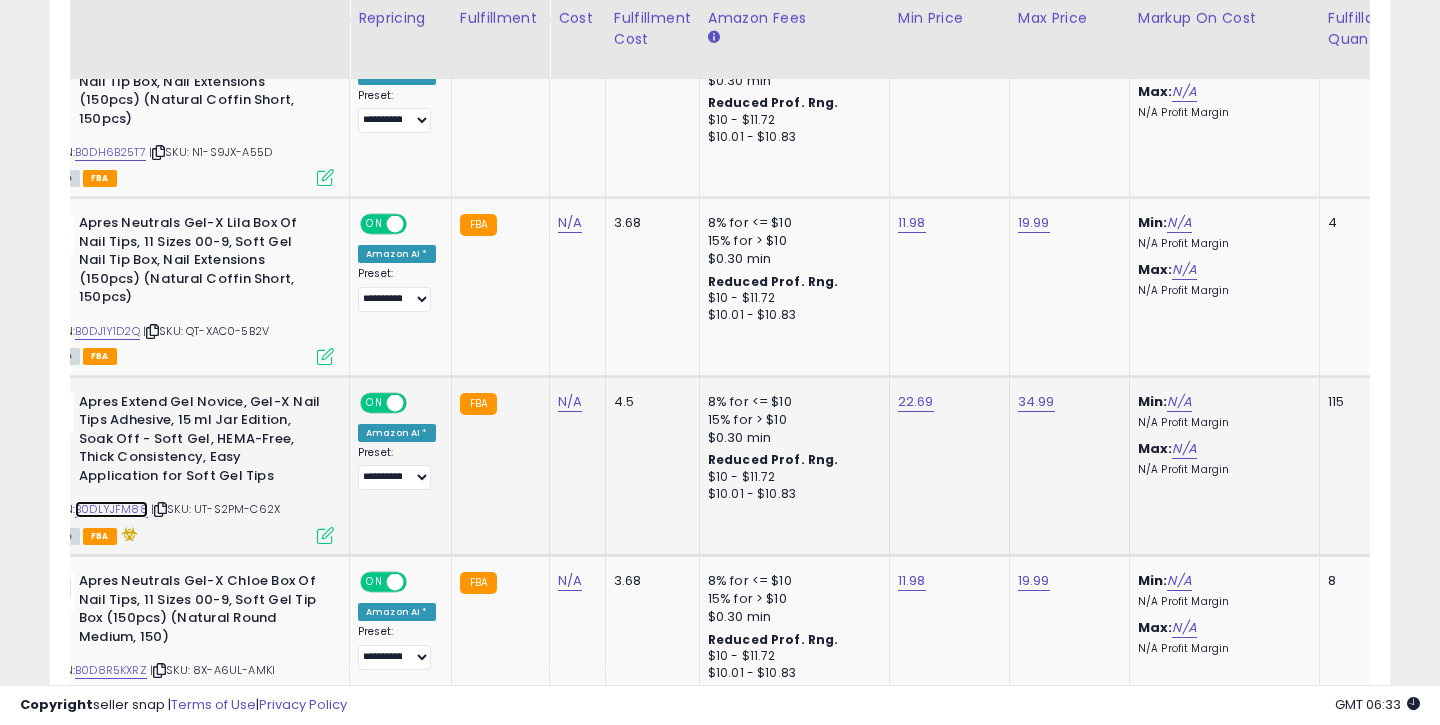 click on "B0DLYJFM88" at bounding box center (111, 509) 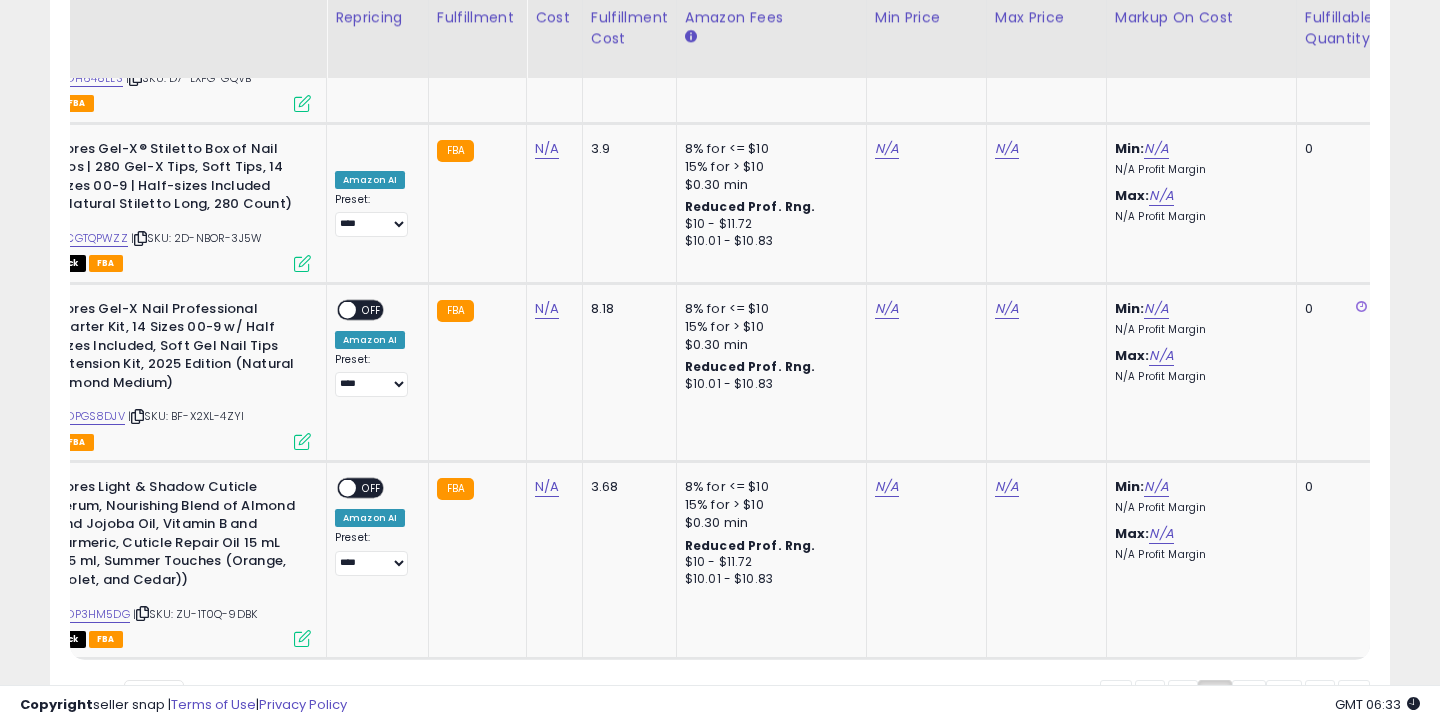 click on "3" 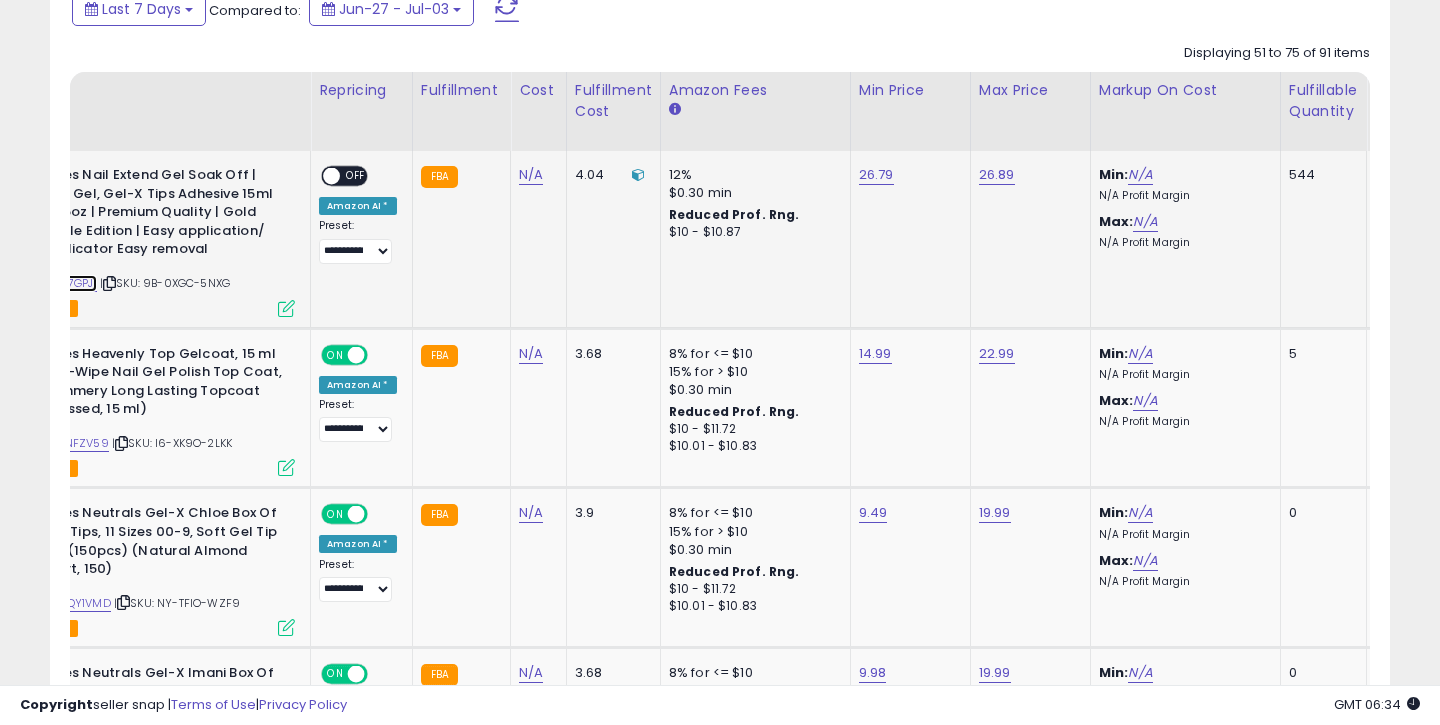 click on "B07PJ7GPJ1" at bounding box center (66, 283) 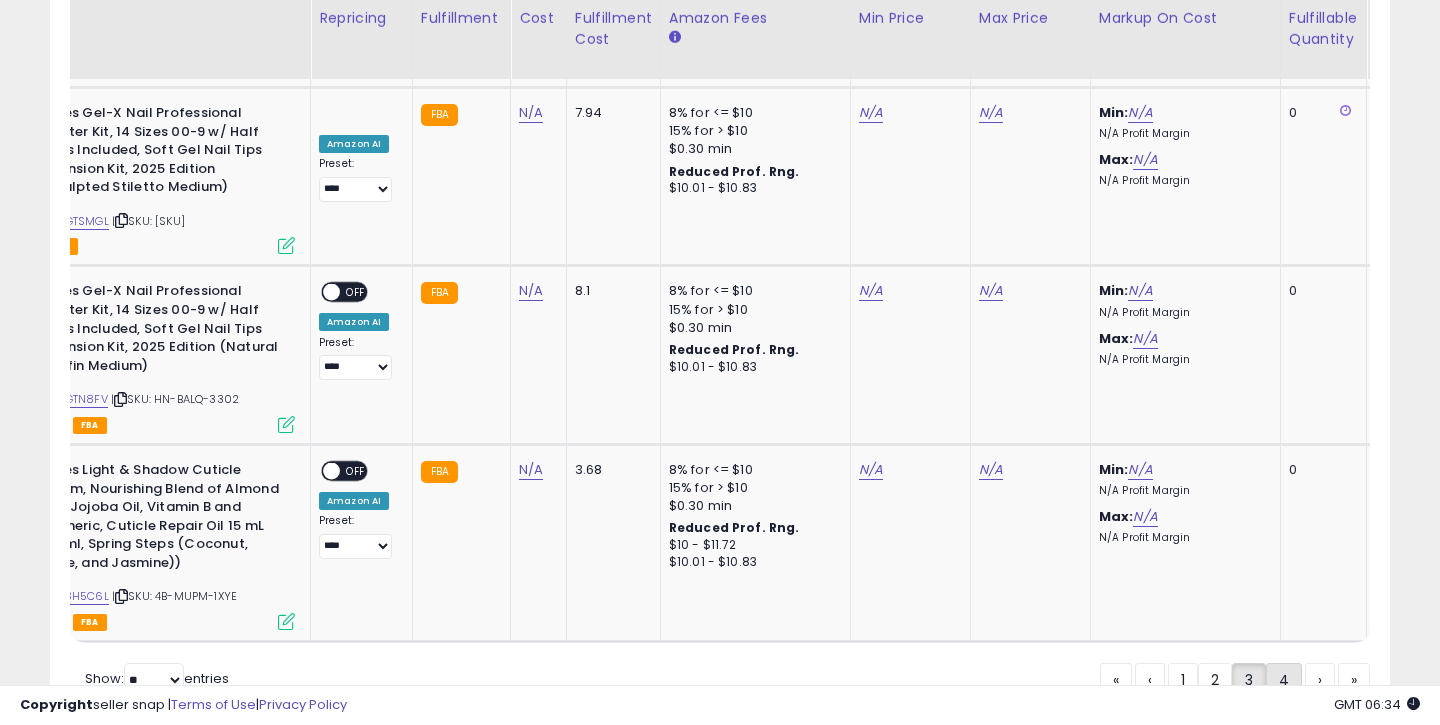 click on "4" 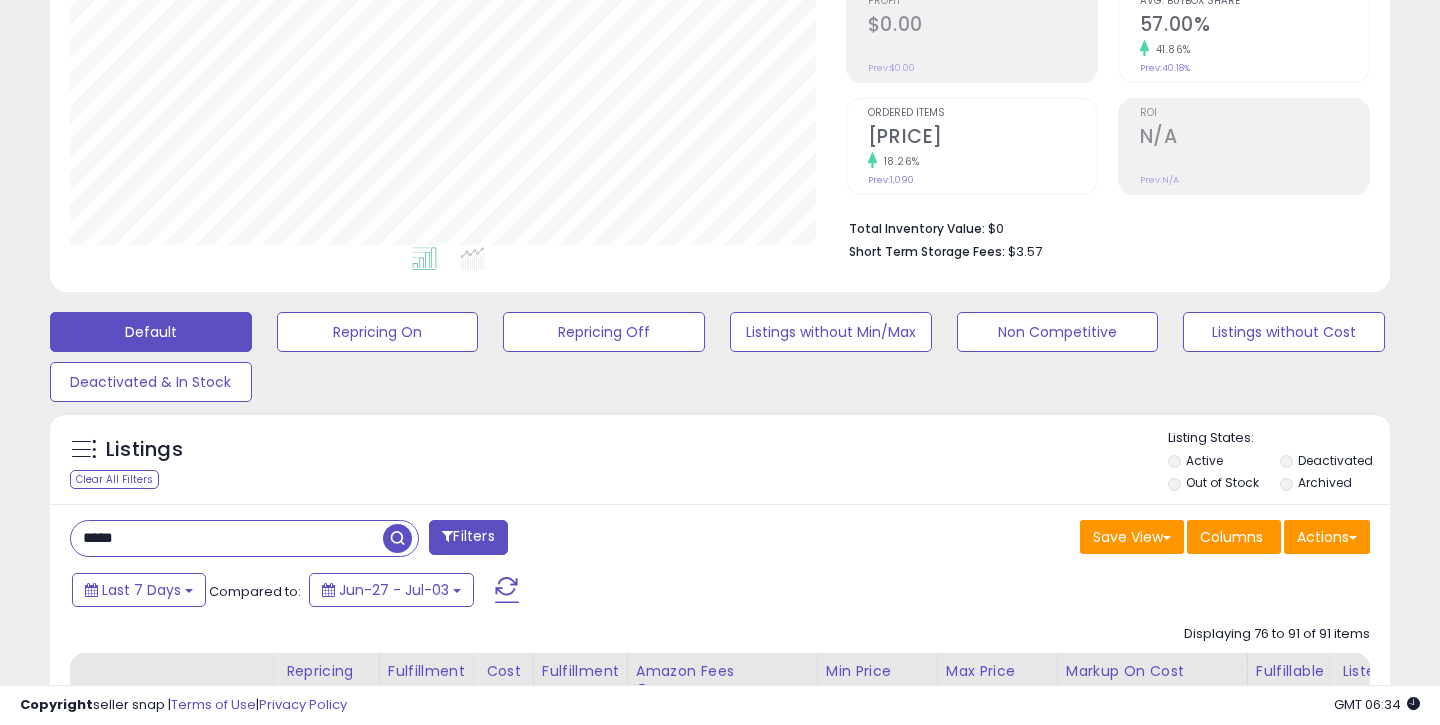 click on "*****" at bounding box center (227, 538) 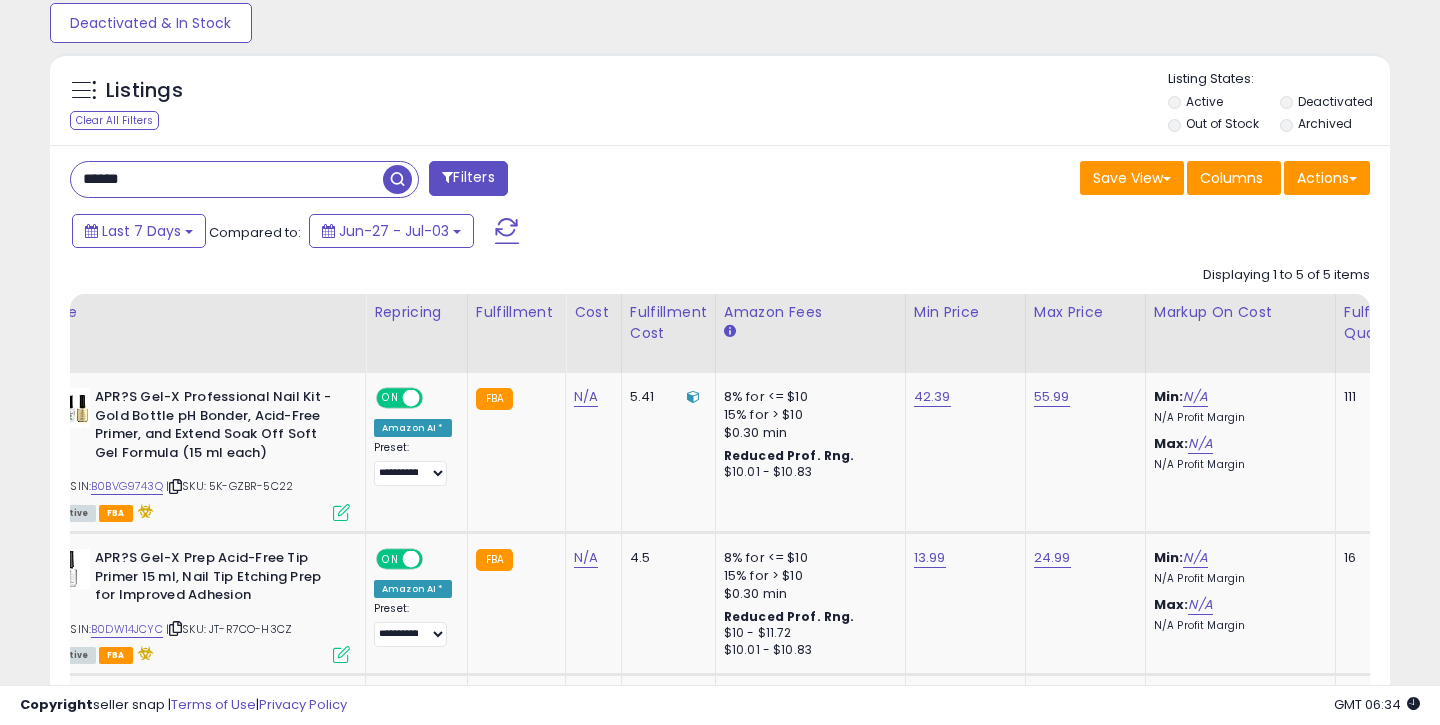 click on "******" at bounding box center [227, 179] 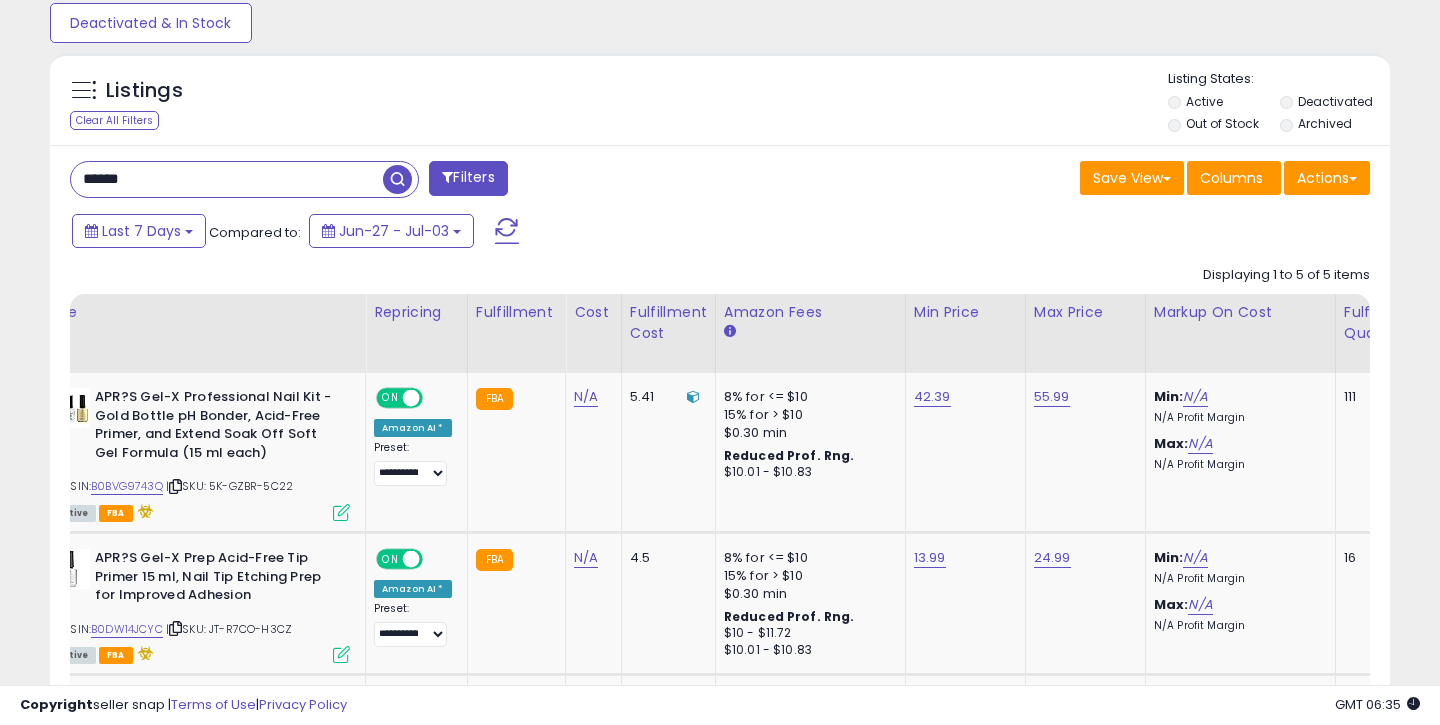 type on "*" 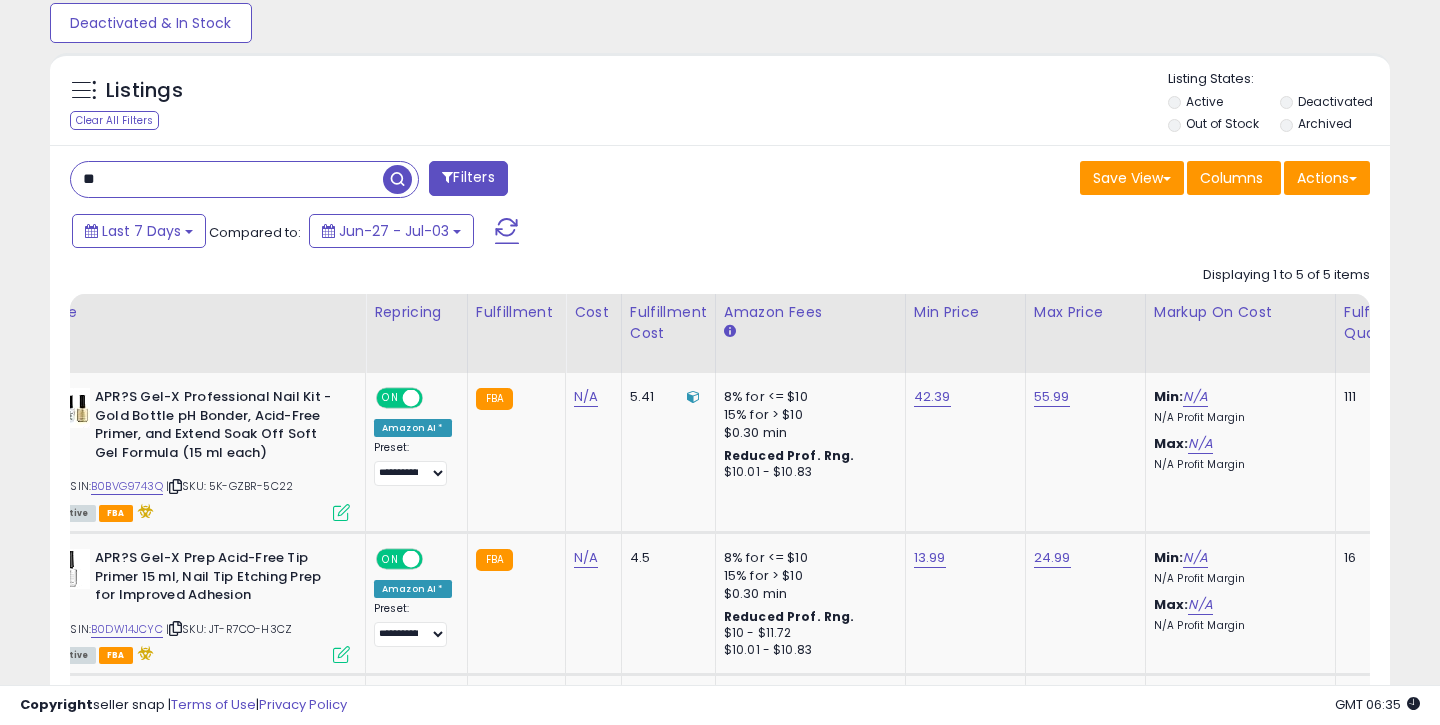 type on "*" 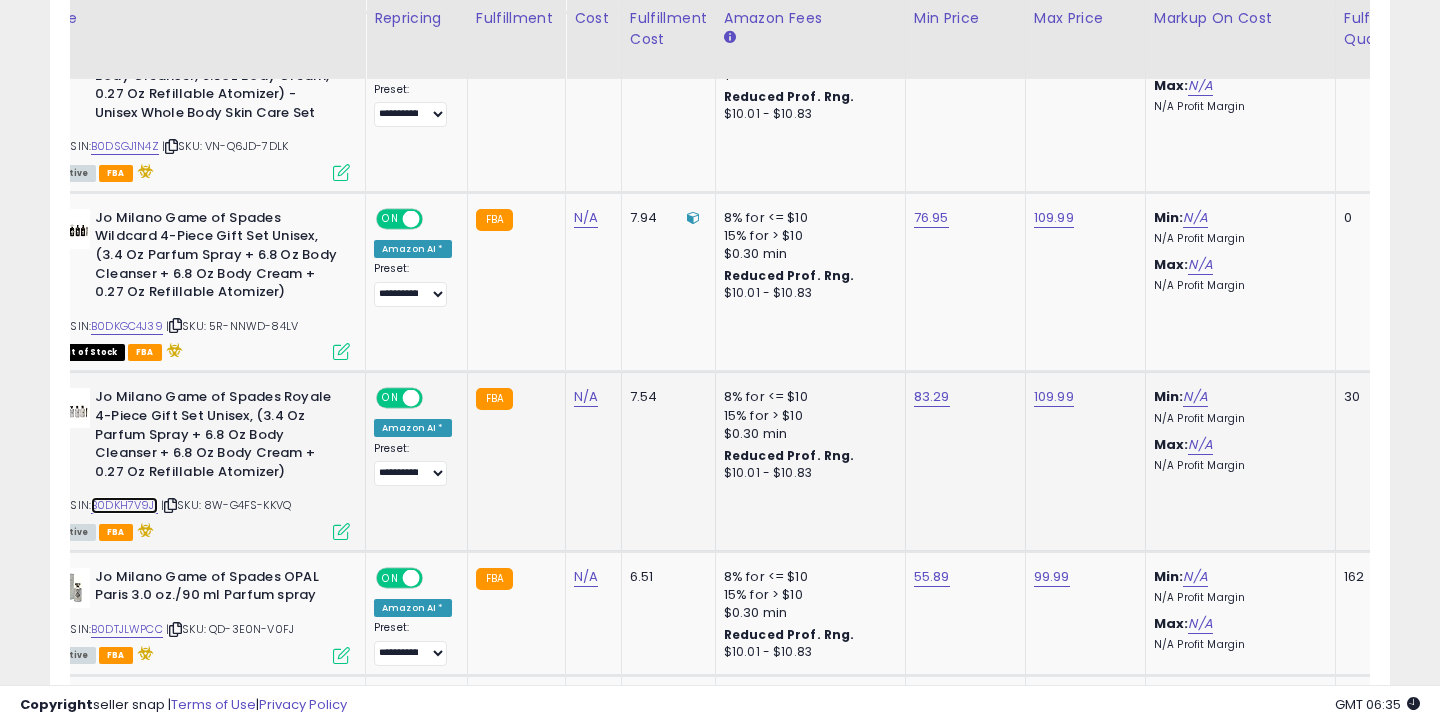 click on "B0DKH7V9J1" at bounding box center [124, 505] 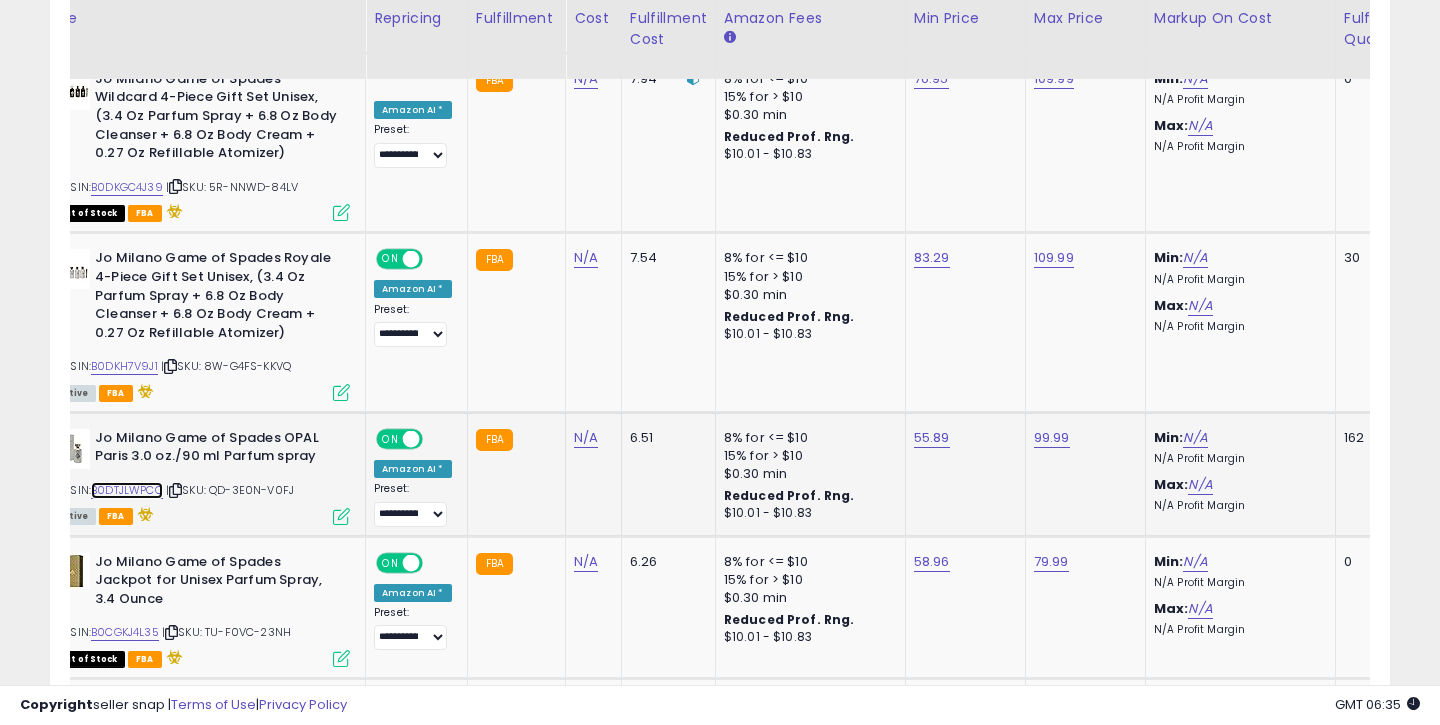 click on "B0DTJLWPCC" at bounding box center (127, 490) 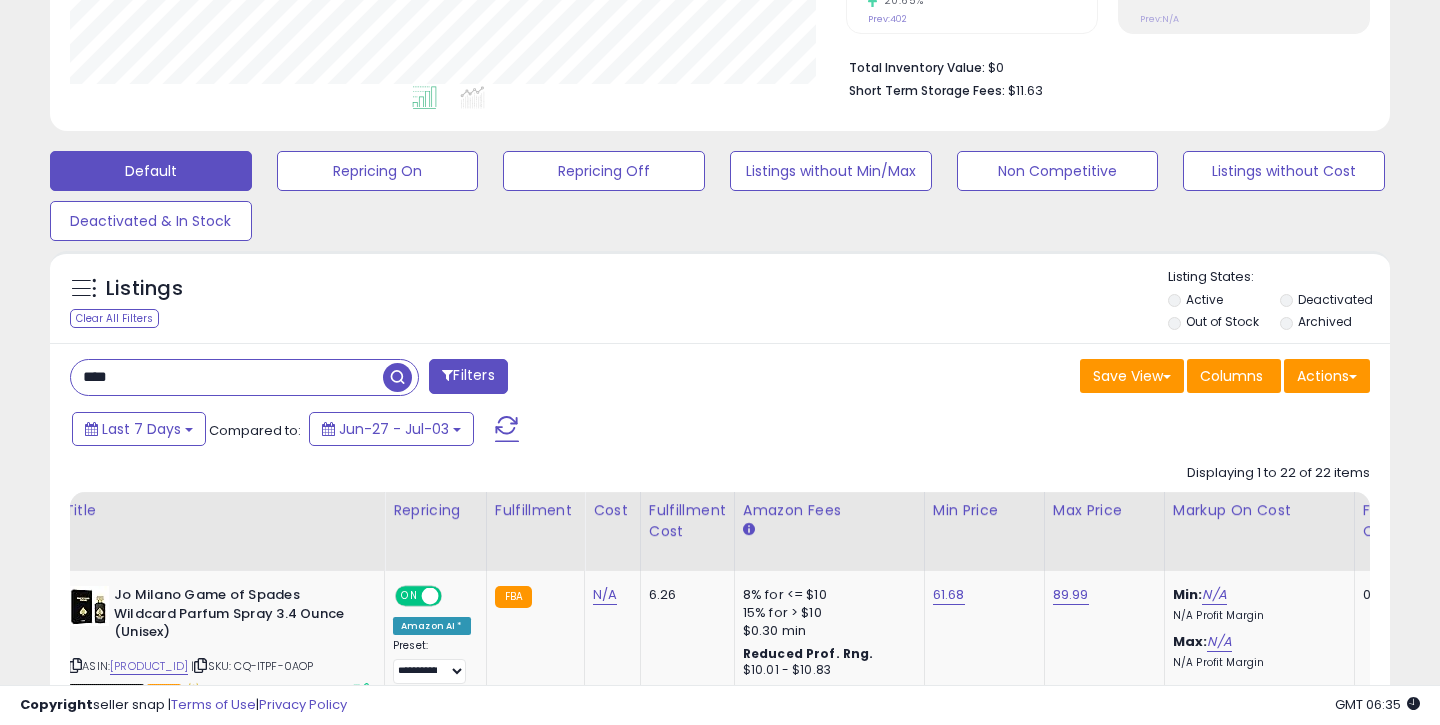 click on "****" at bounding box center [227, 377] 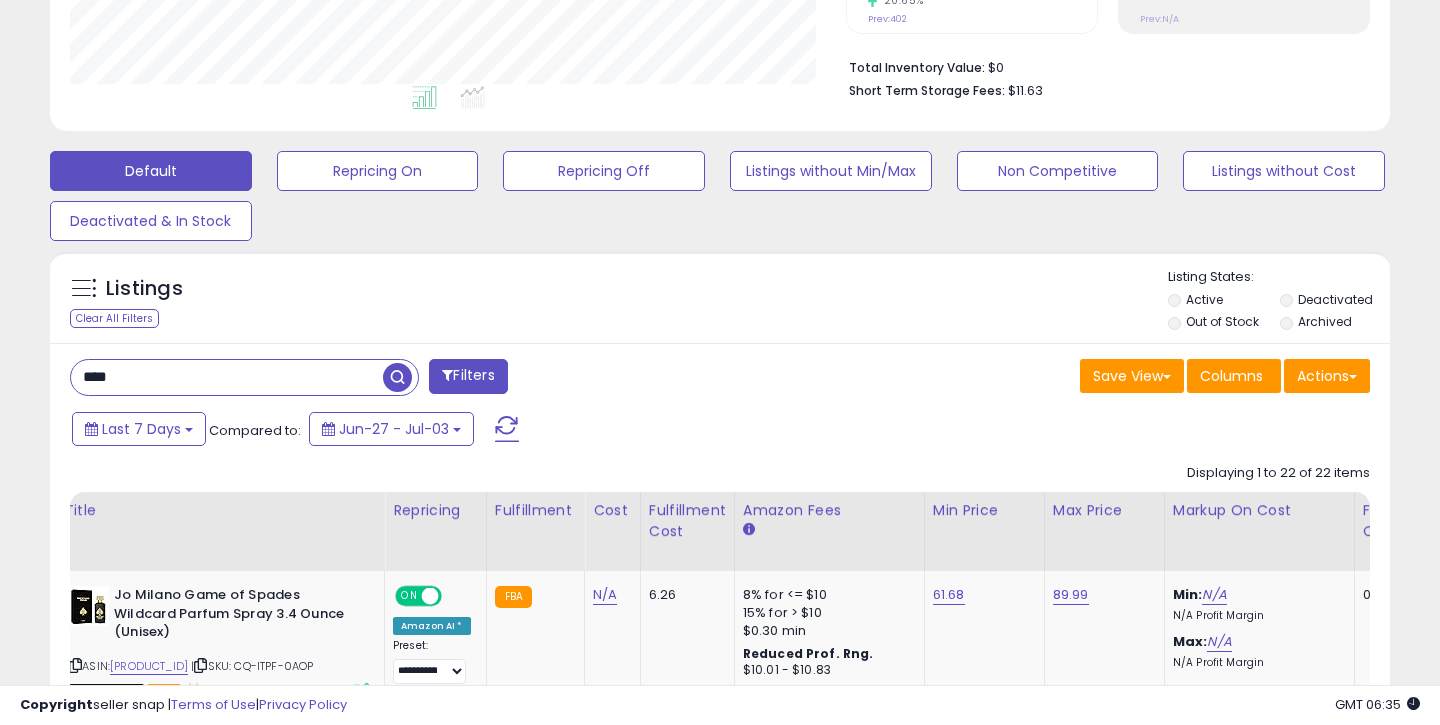 type on "*" 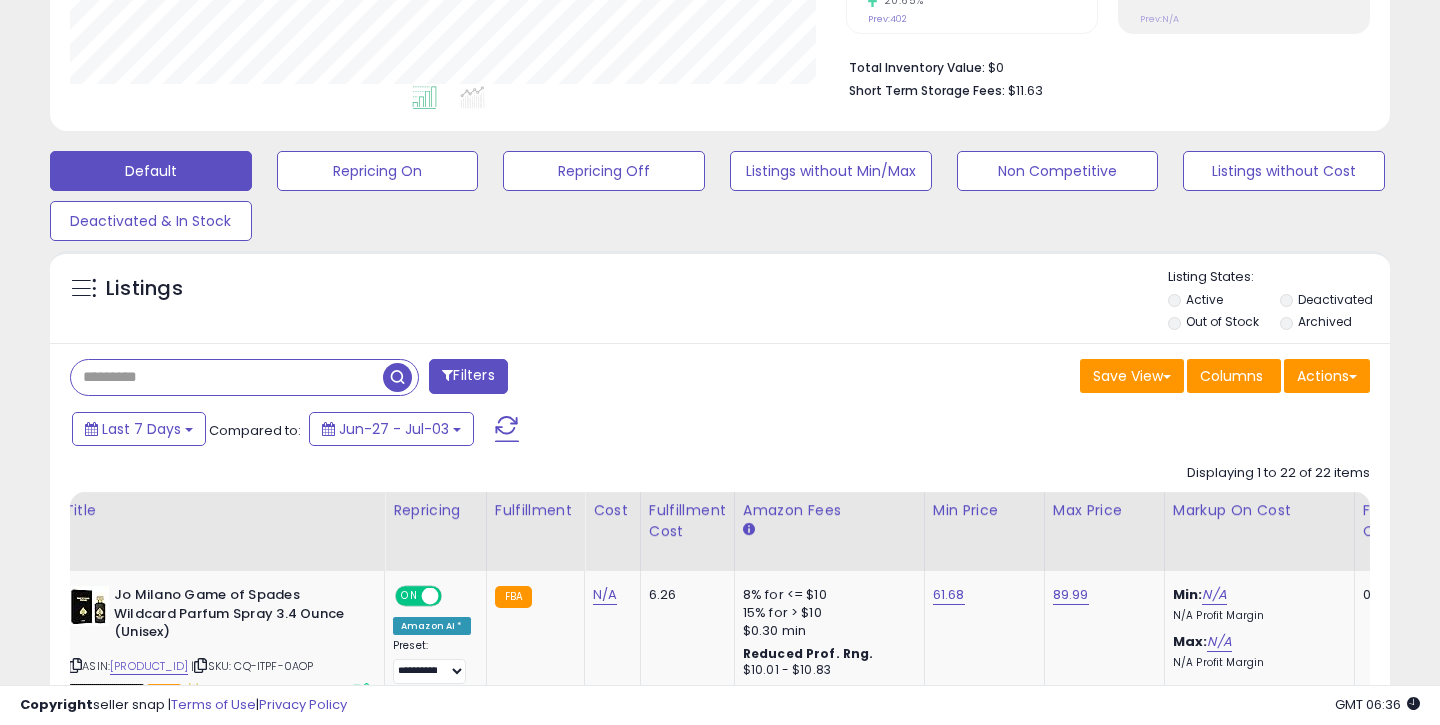 type on "*" 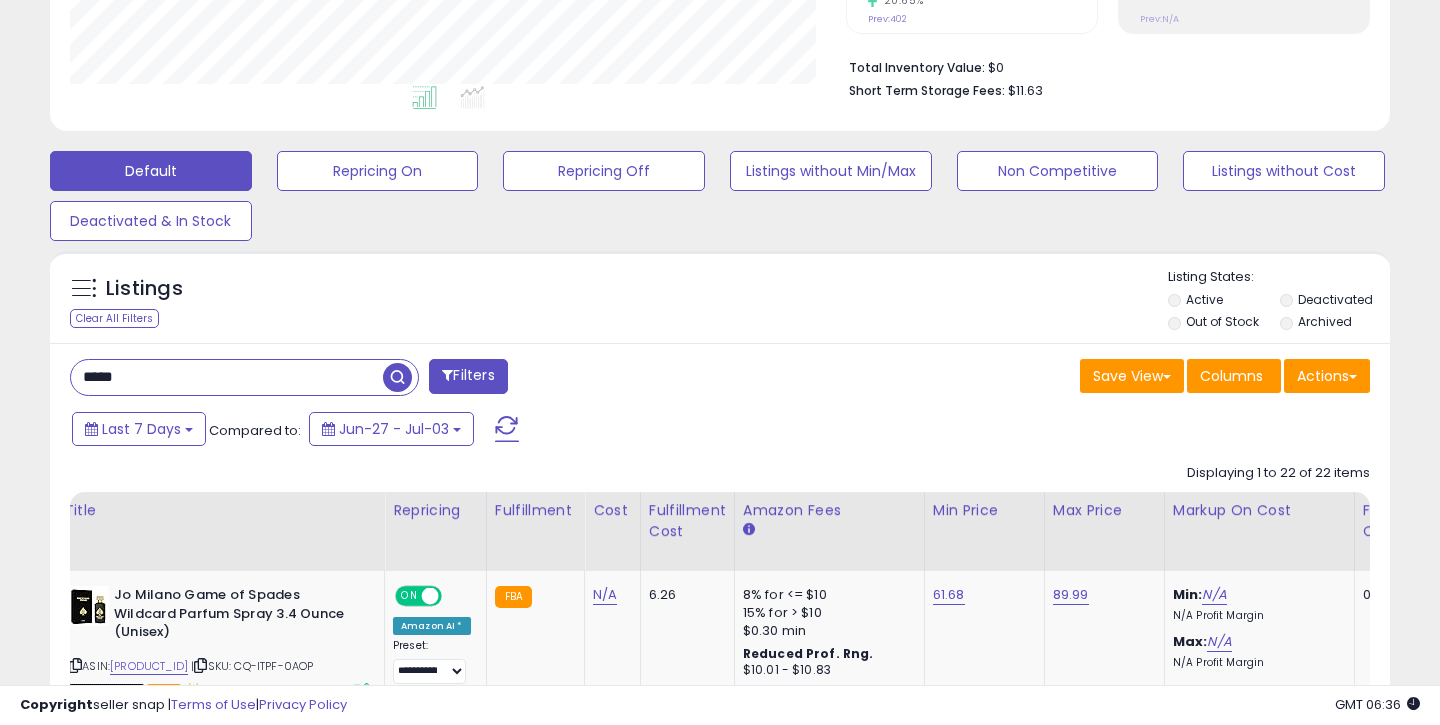 type on "*****" 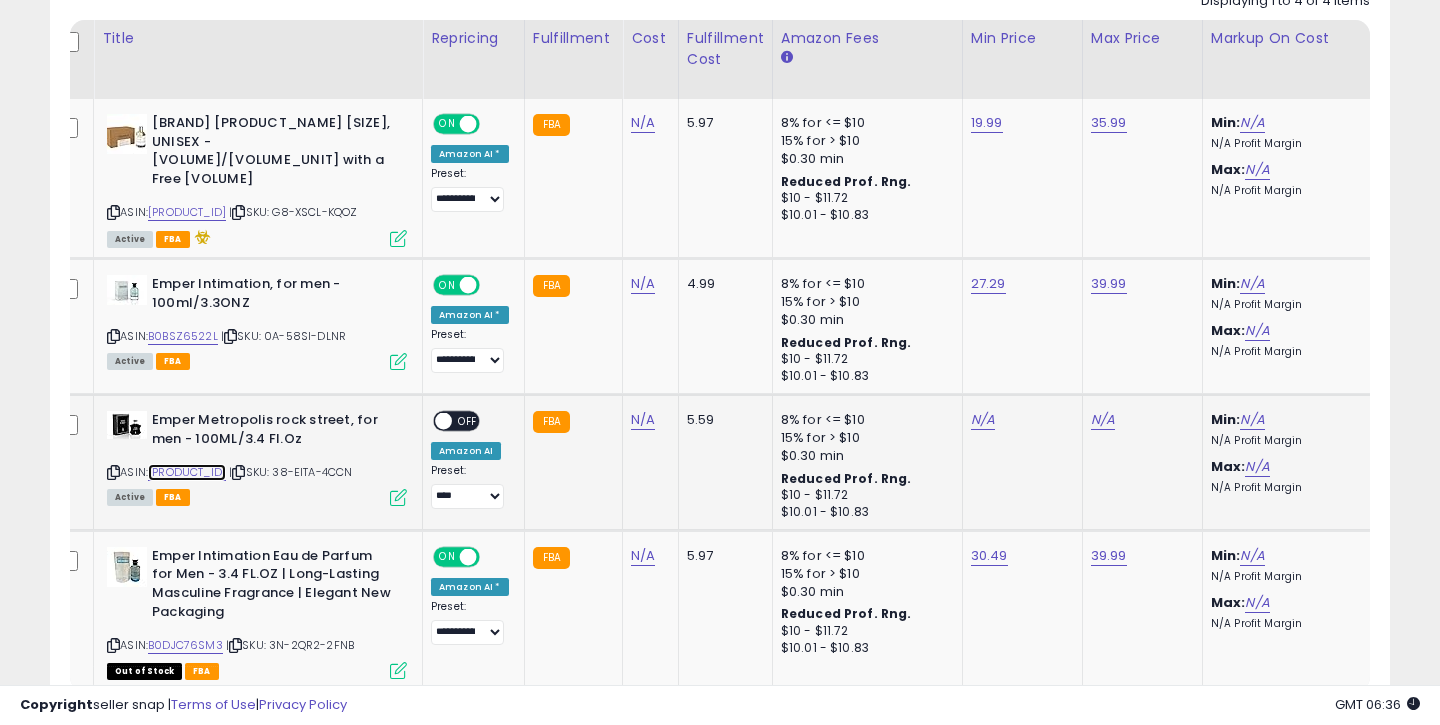 click on "B0BP9X1RKL" at bounding box center (187, 472) 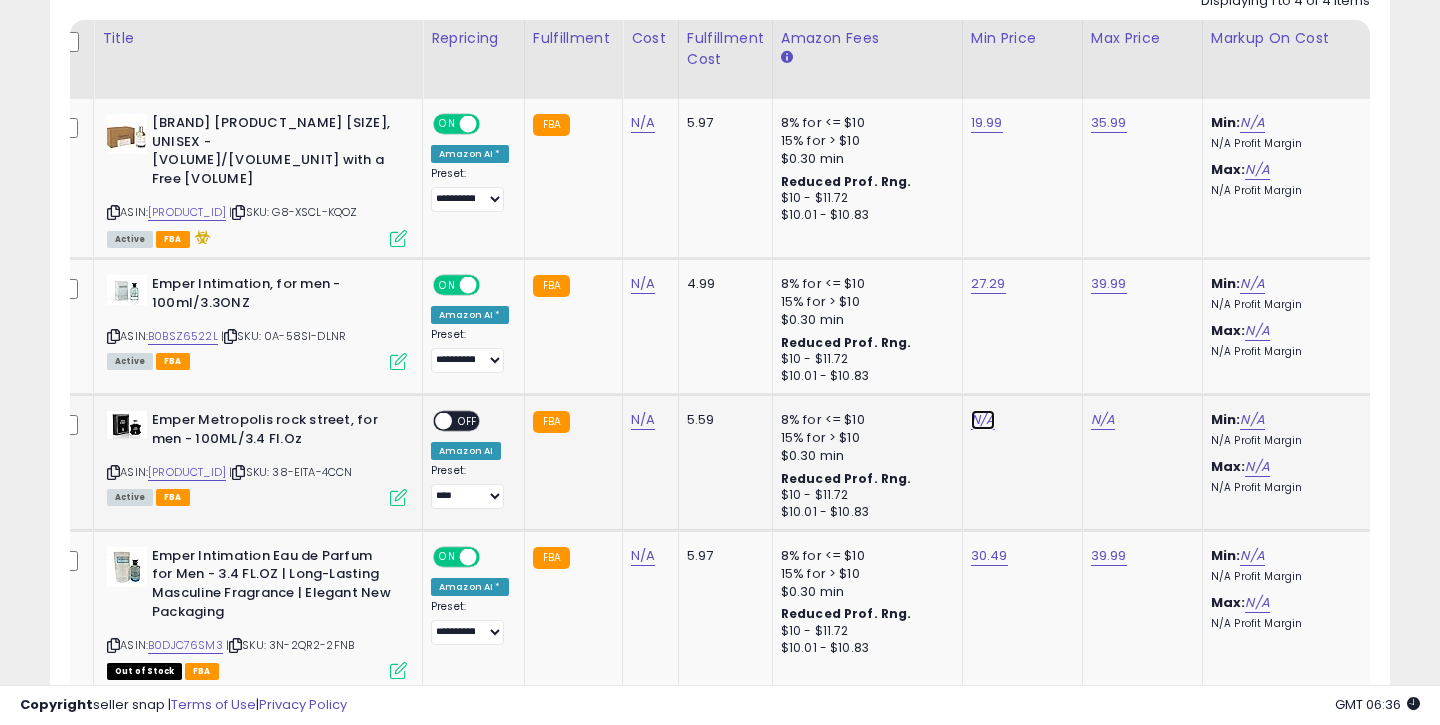 click on "N/A" at bounding box center [983, 420] 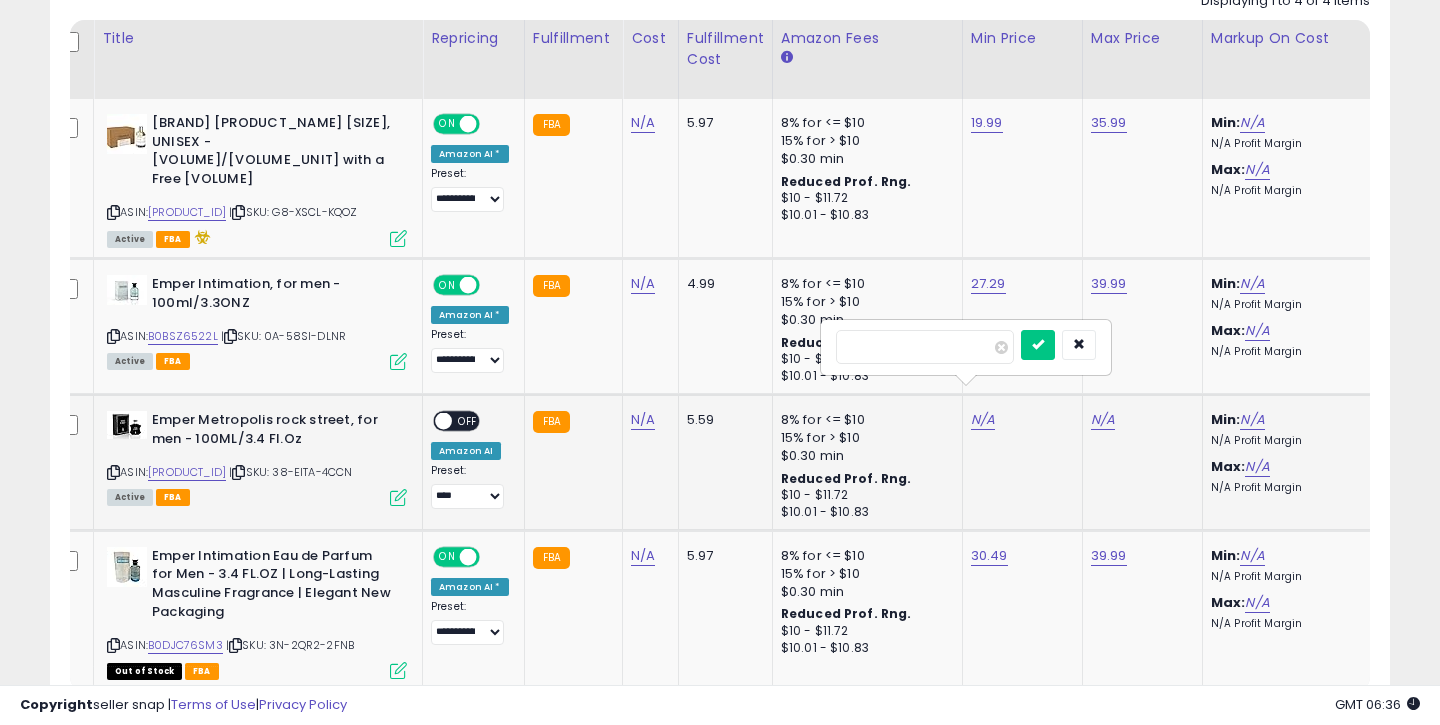 type on "*****" 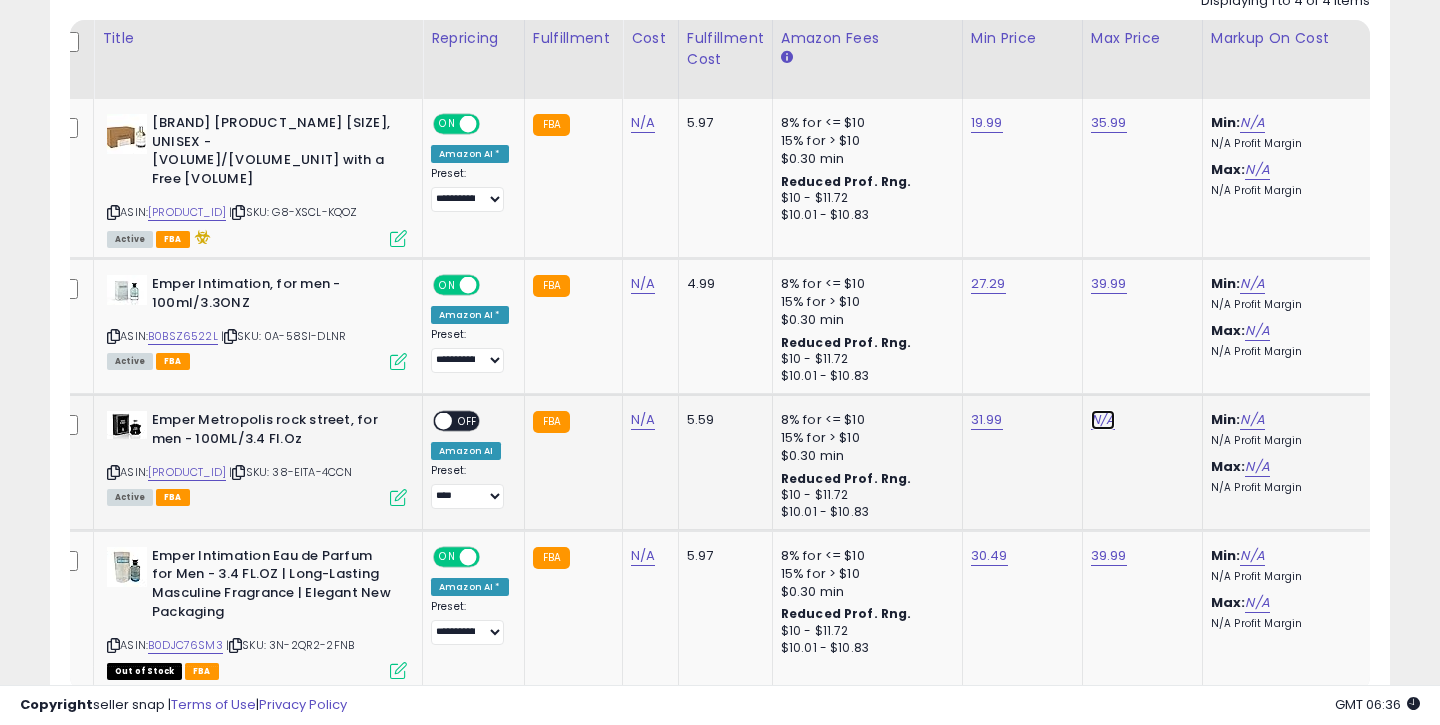 click on "N/A" at bounding box center [1103, 420] 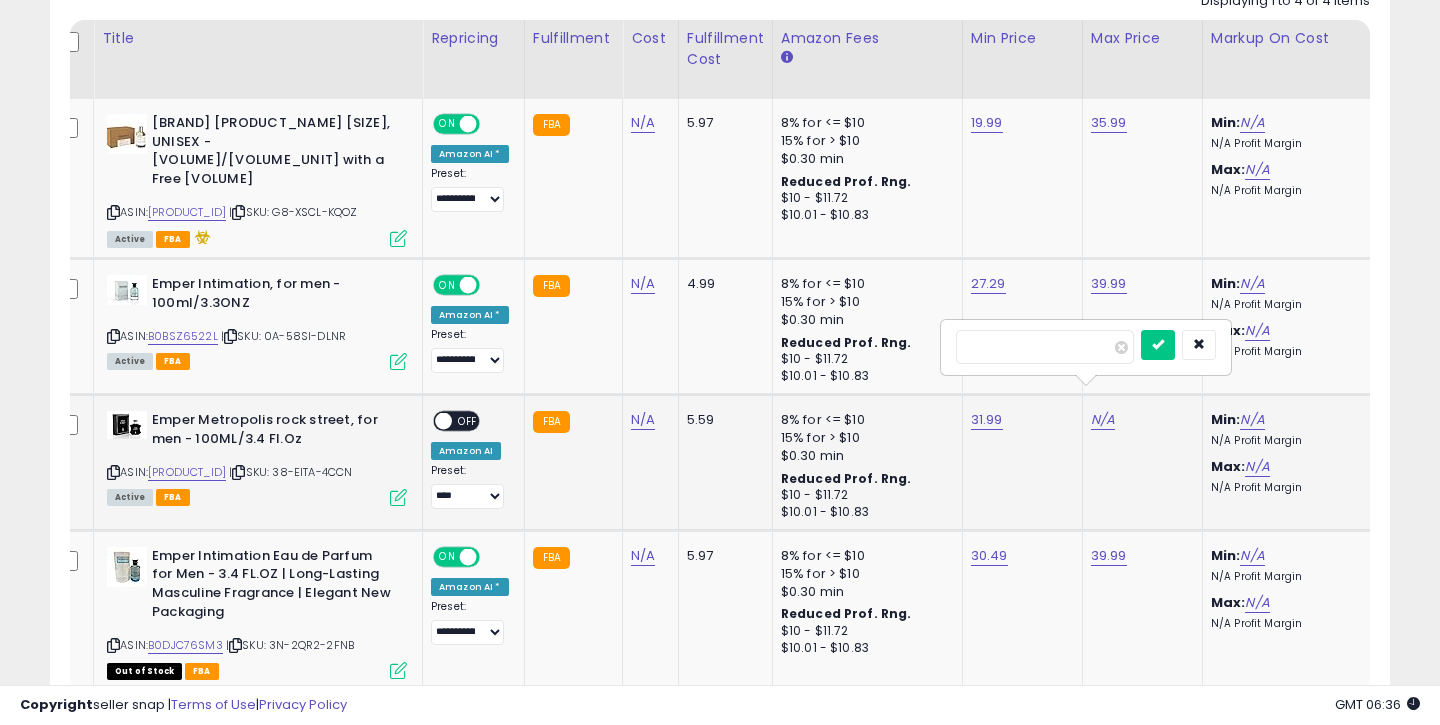 type on "*****" 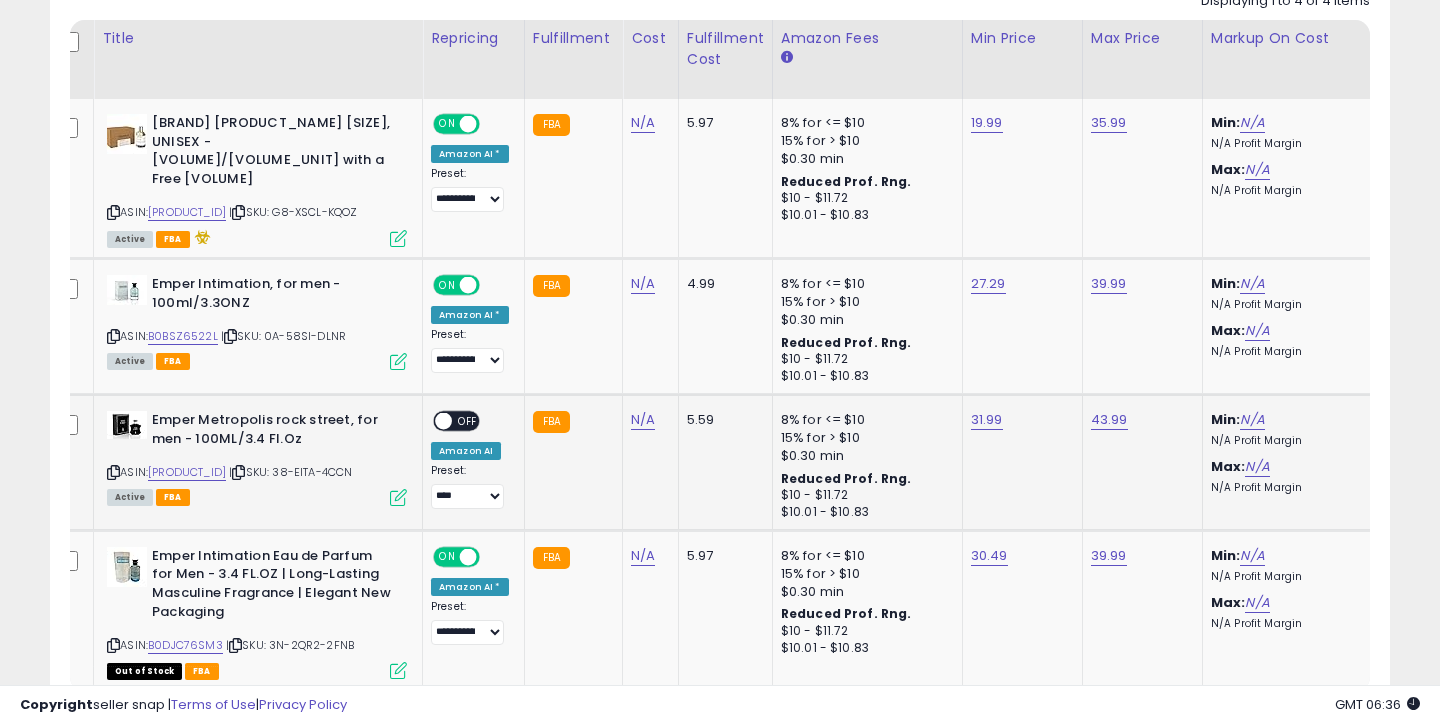 click on "**********" at bounding box center (470, 460) 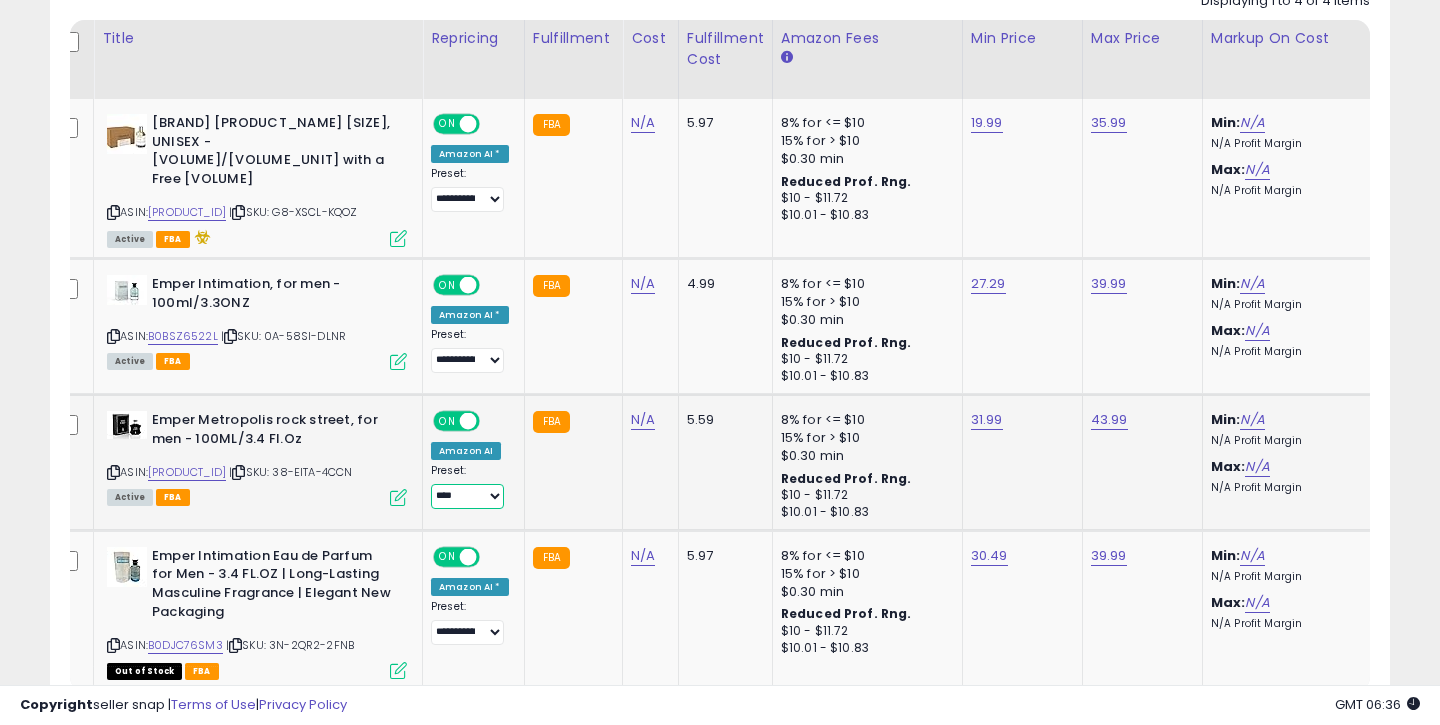 click on "**********" at bounding box center (467, 496) 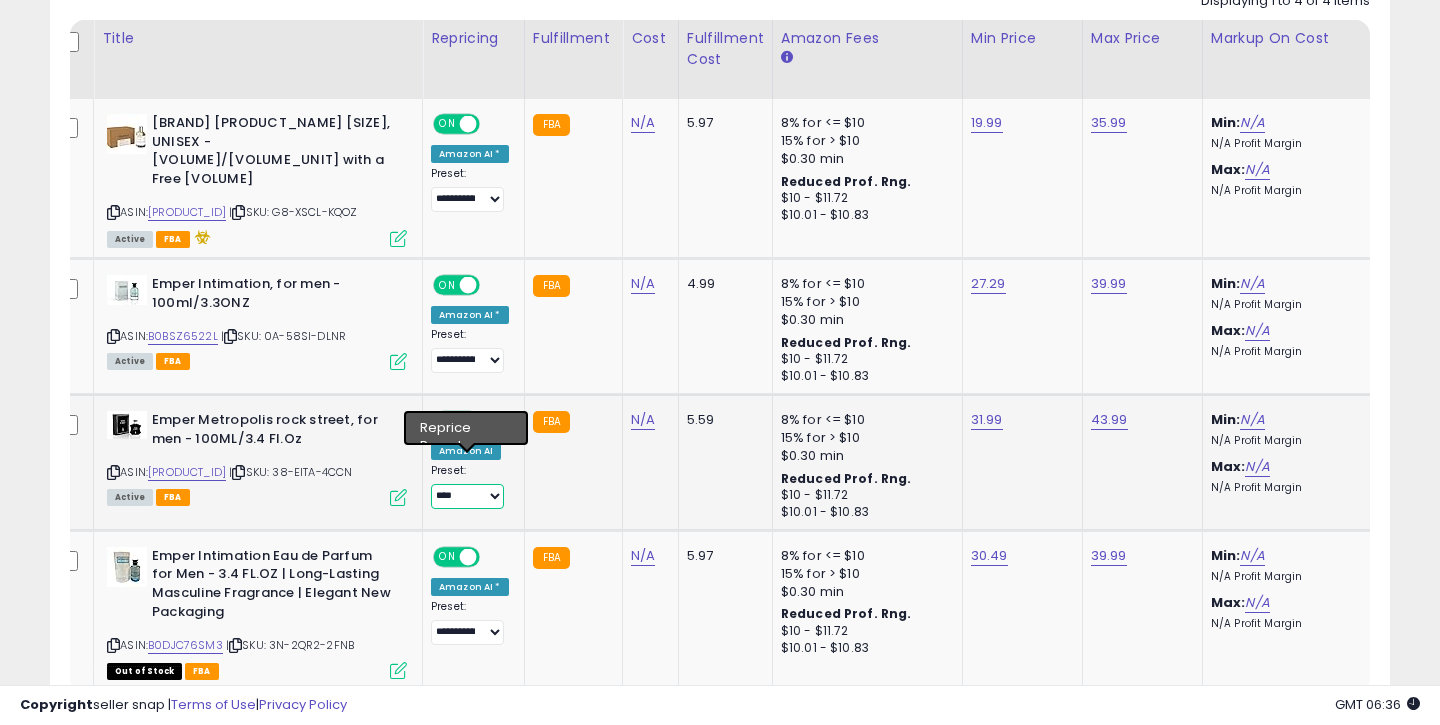 click on "**********" at bounding box center (467, 496) 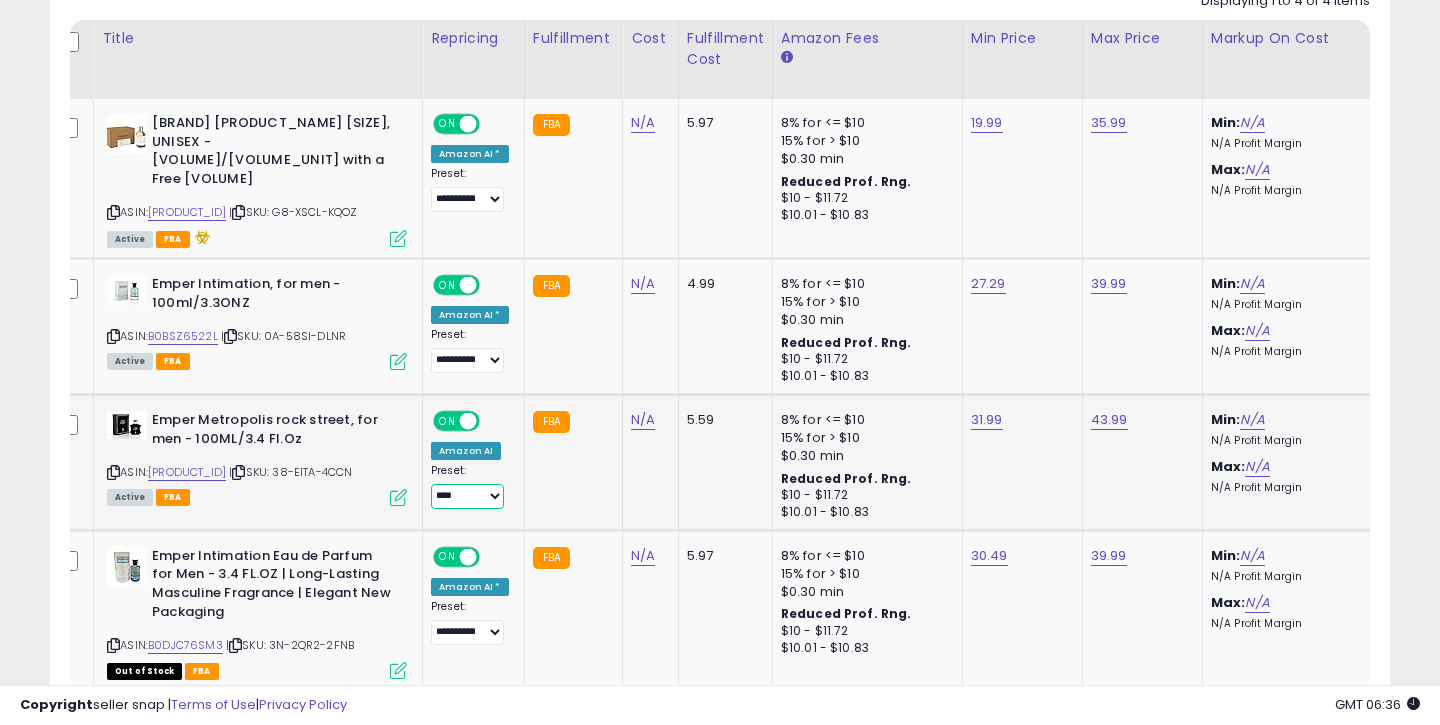 select on "**********" 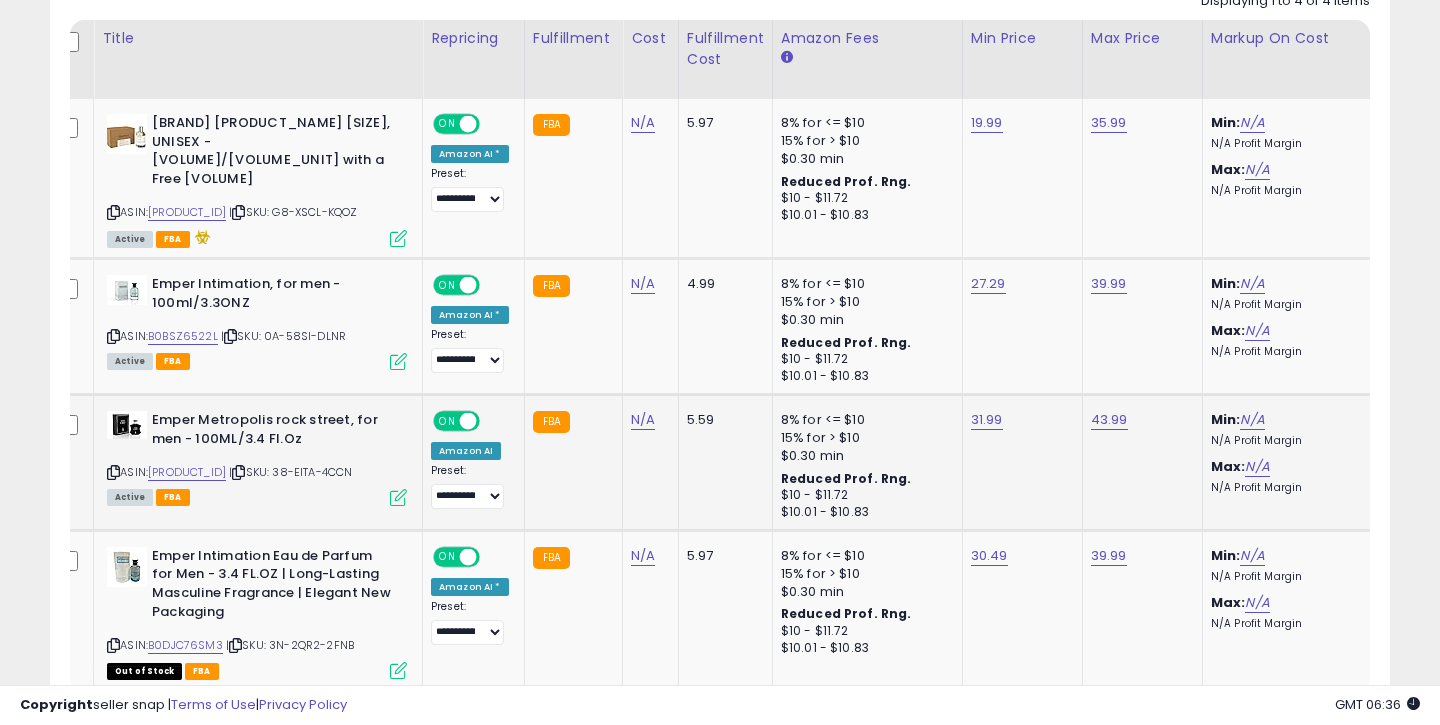 click on "FBA" 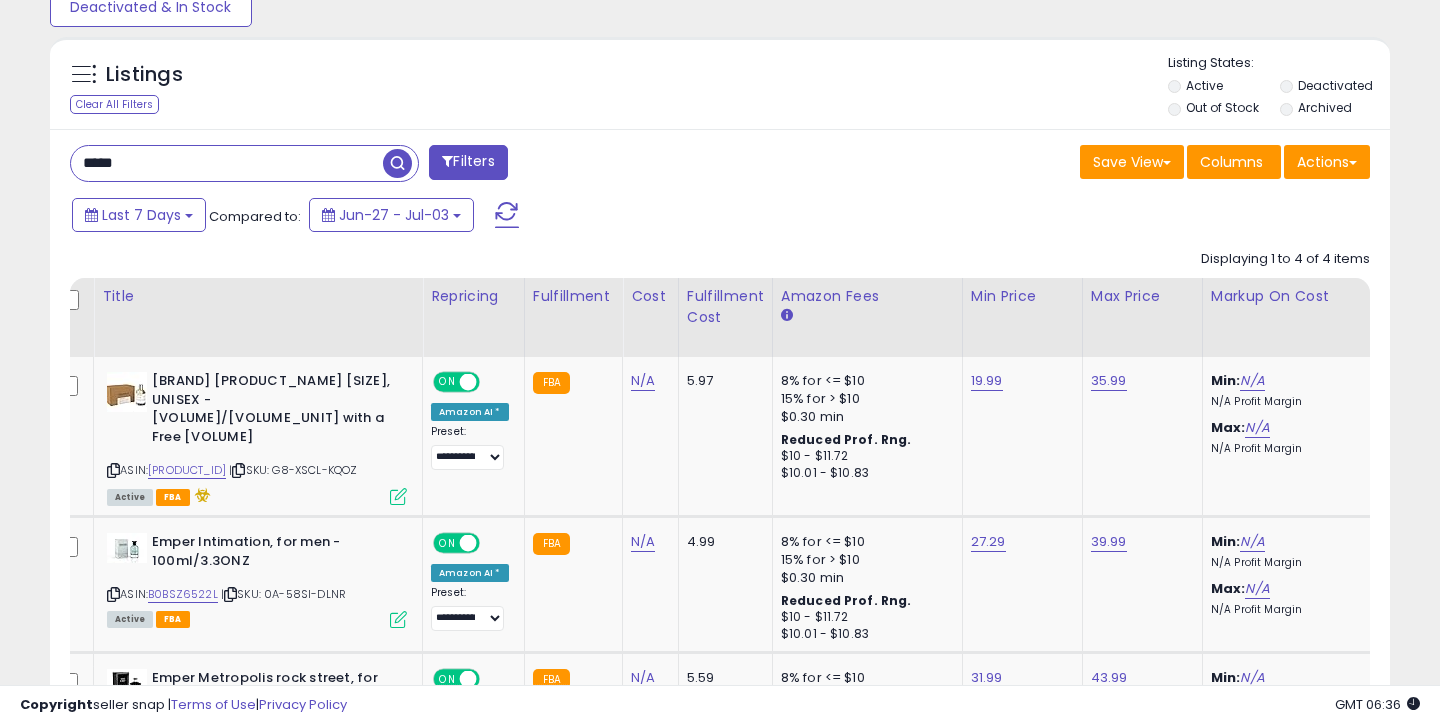 click on "*****" at bounding box center [227, 163] 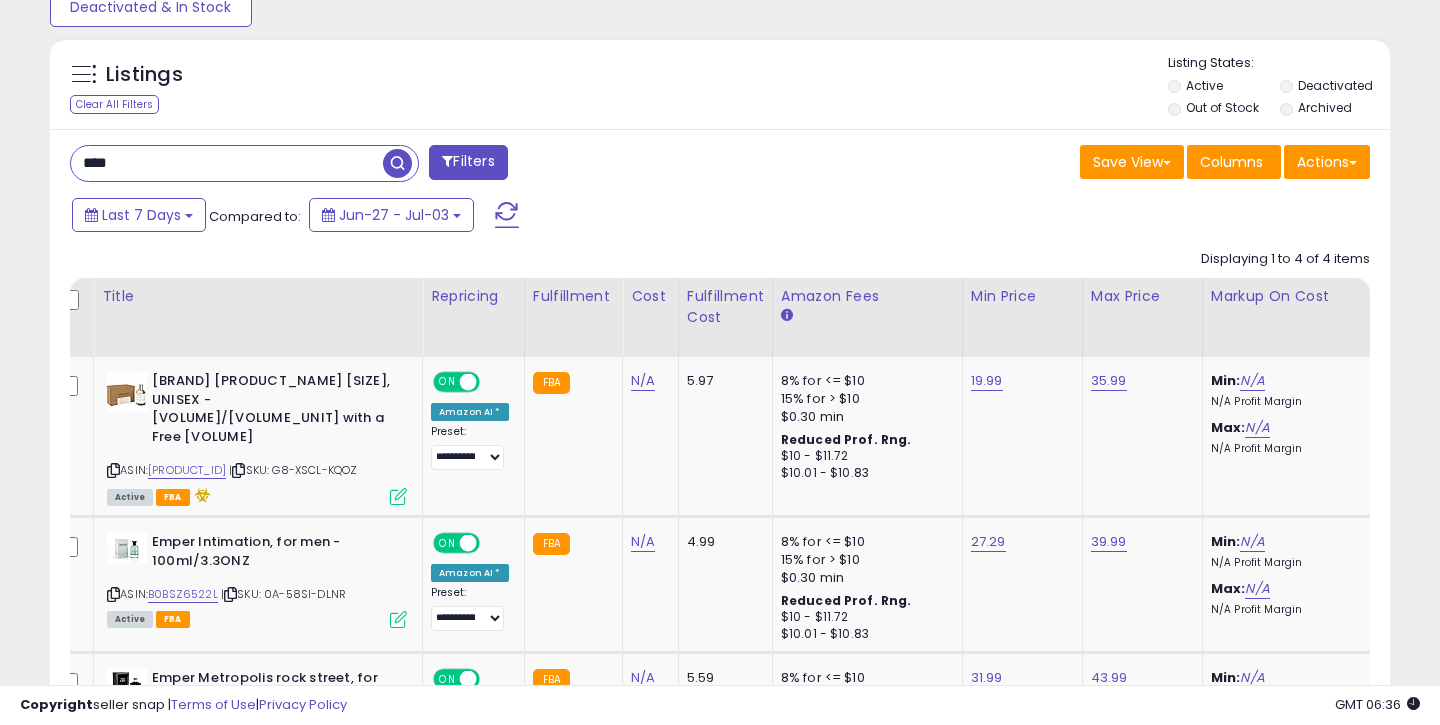 type on "****" 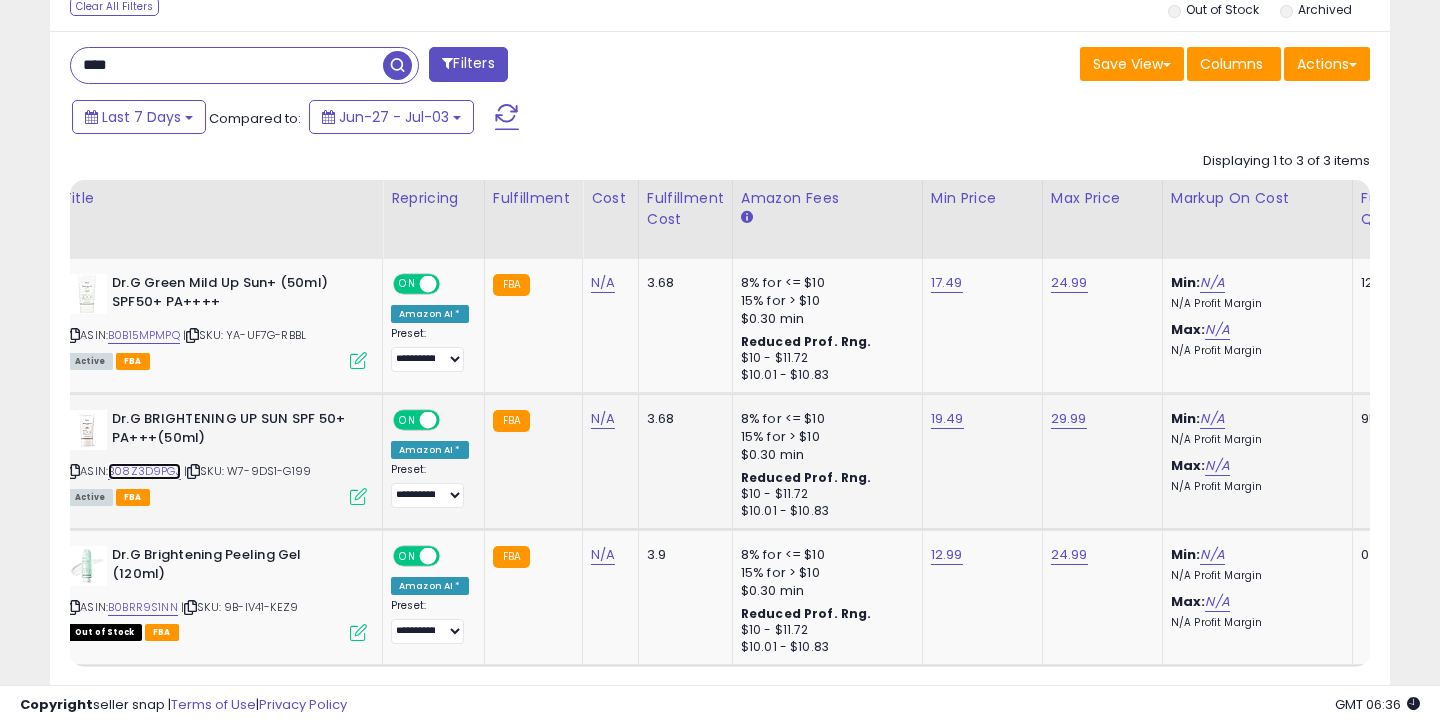 click on "B08Z3D9PGJ" at bounding box center (144, 471) 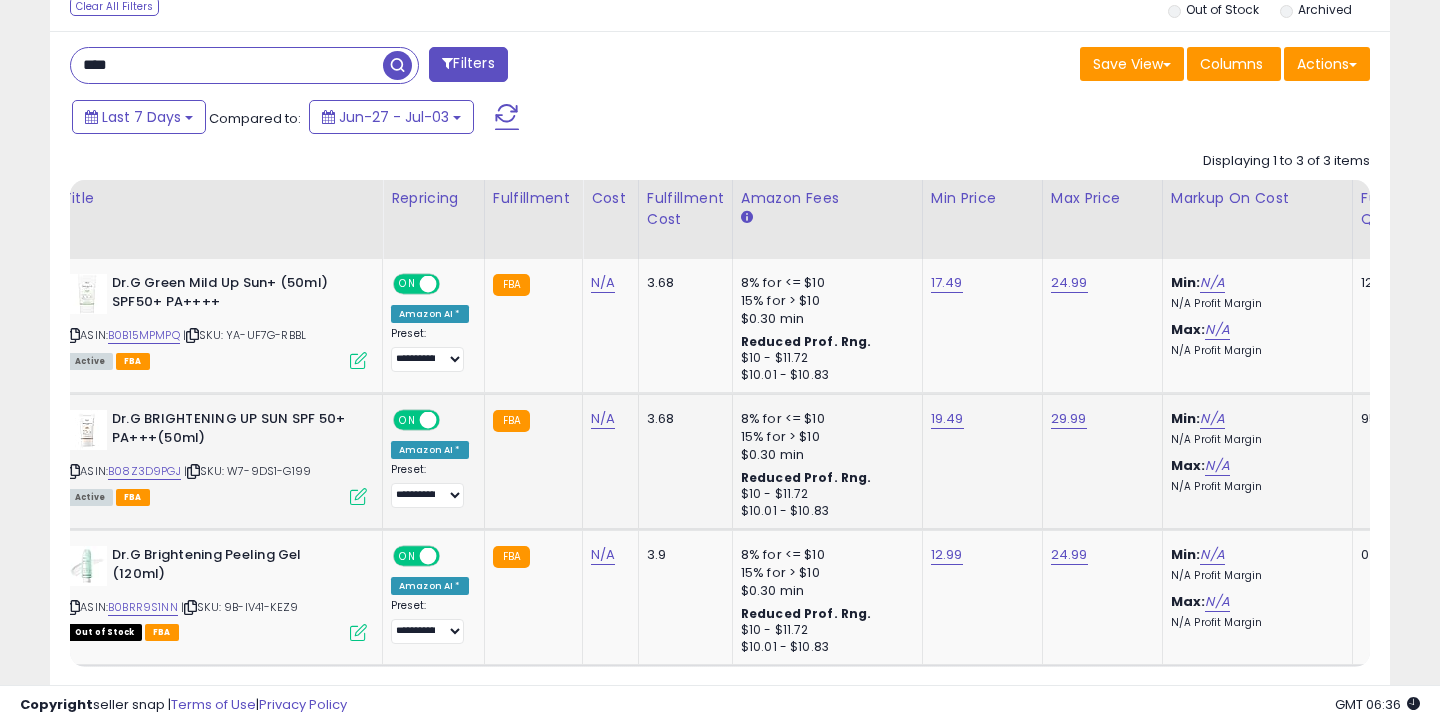 click on "19.49" 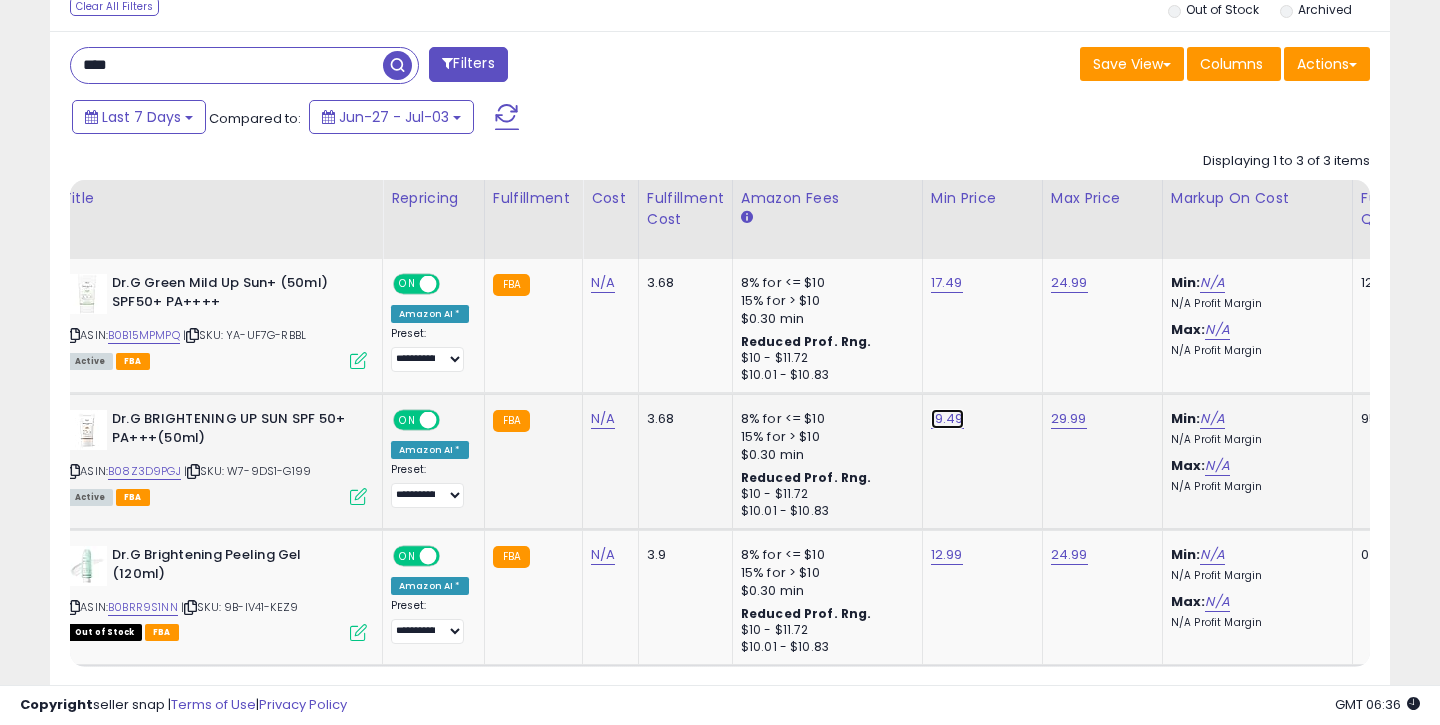 click on "19.49" at bounding box center [947, 283] 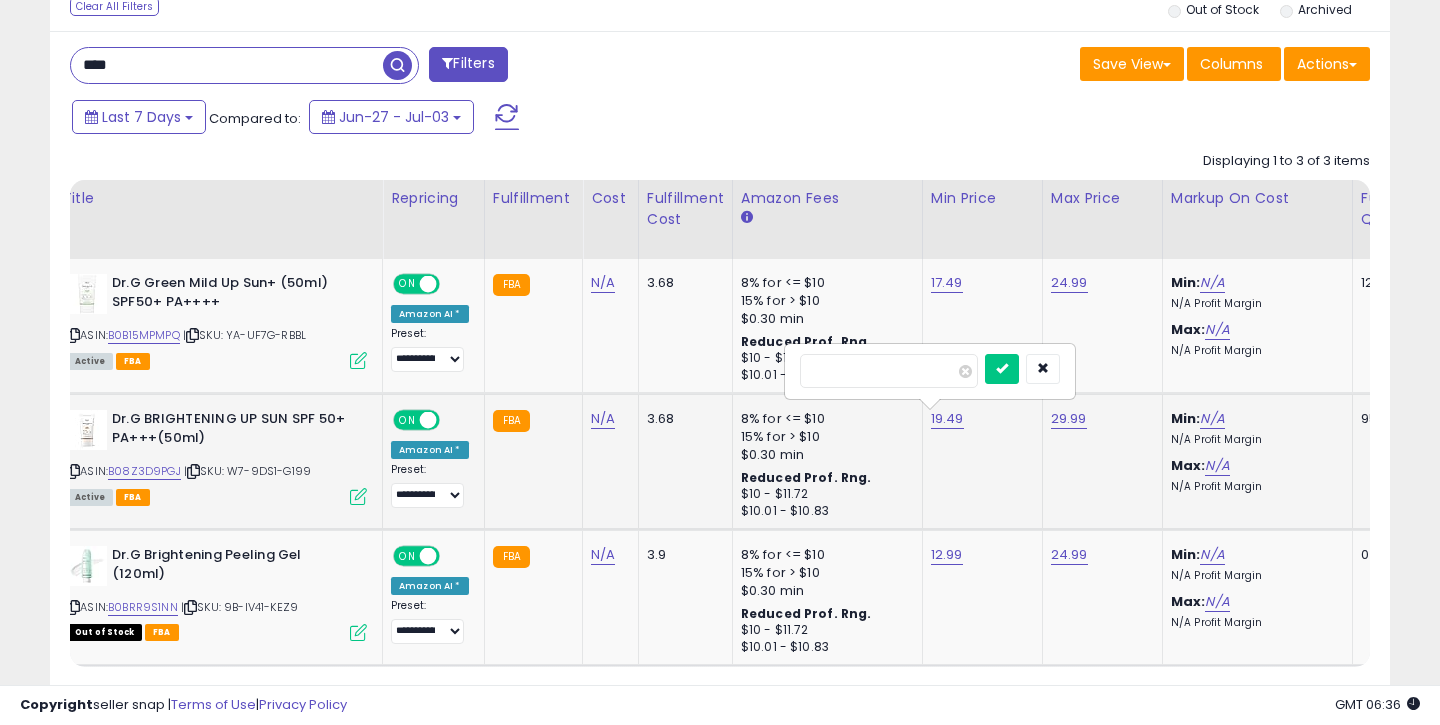 drag, startPoint x: 816, startPoint y: 370, endPoint x: 867, endPoint y: 371, distance: 51.009804 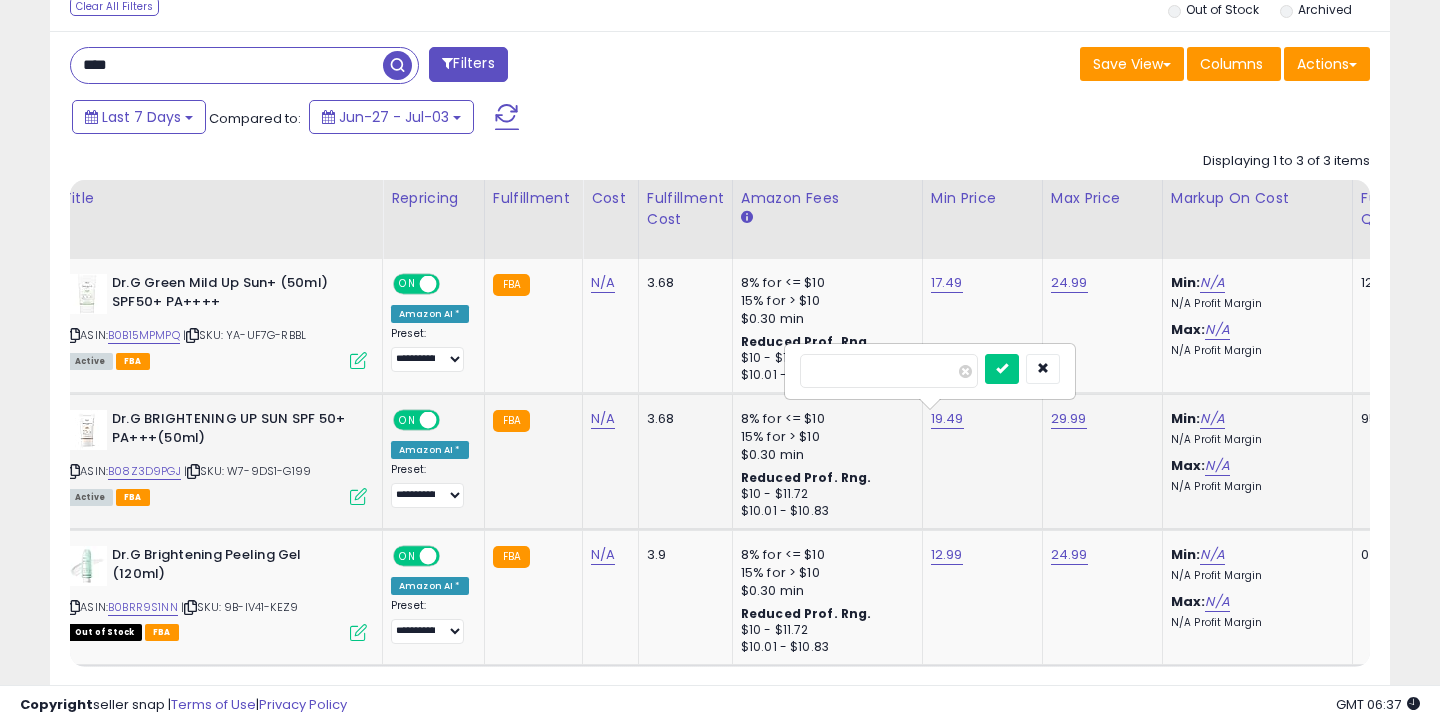 type on "*****" 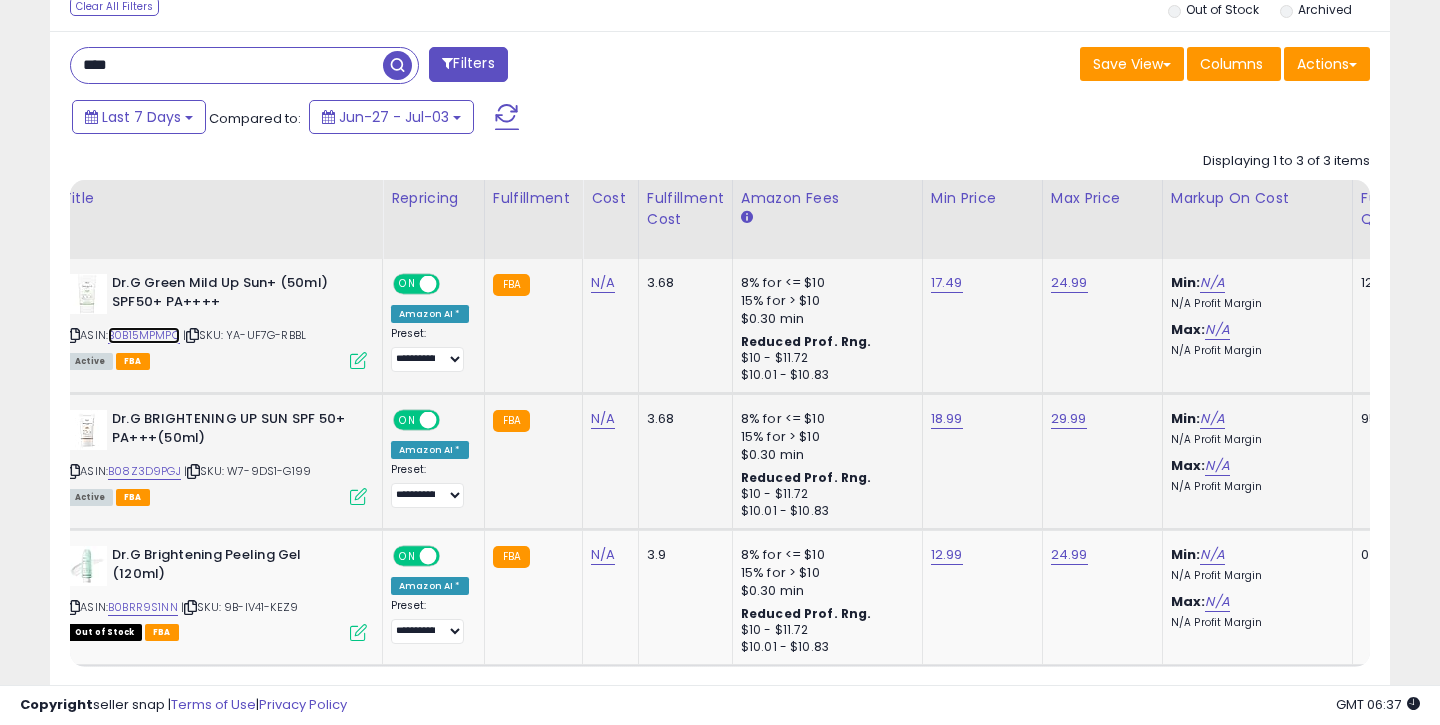 click on "B0B15MPMPQ" at bounding box center [144, 335] 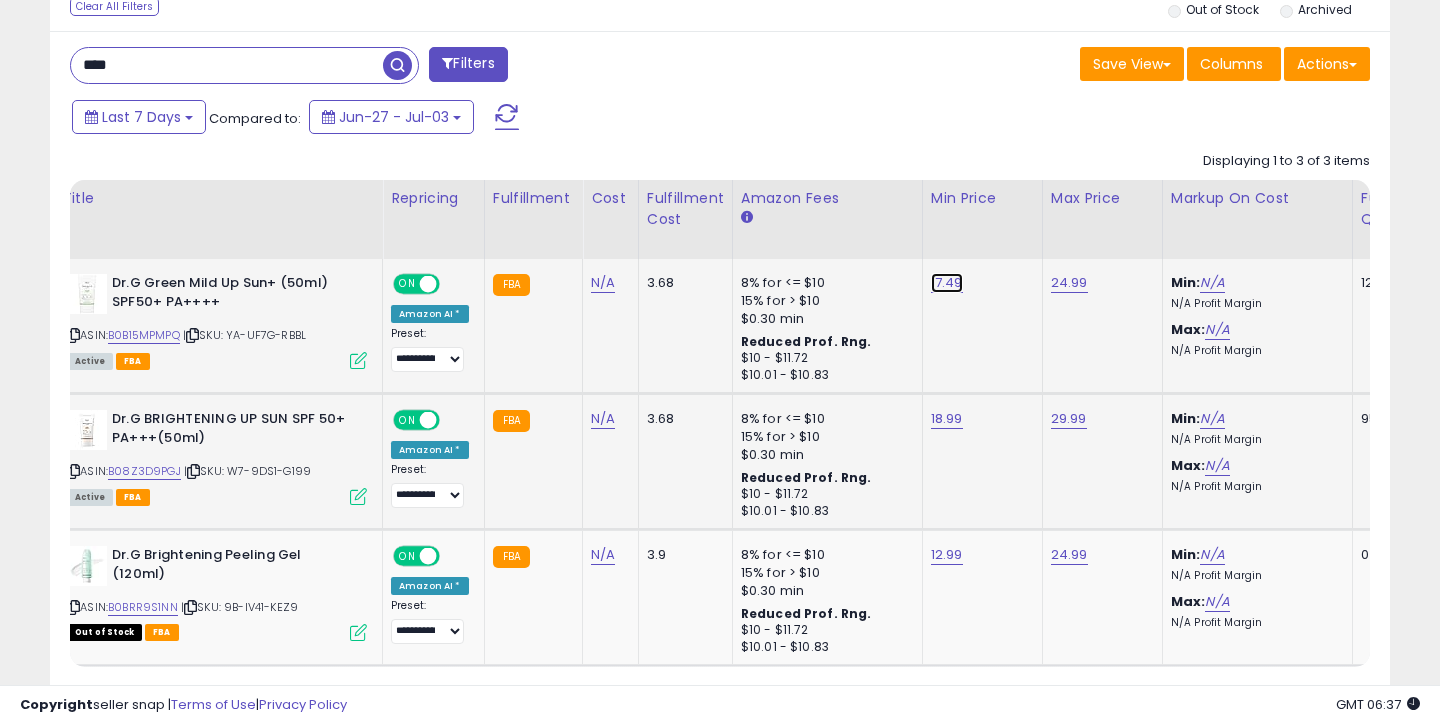 click on "17.49" at bounding box center [947, 283] 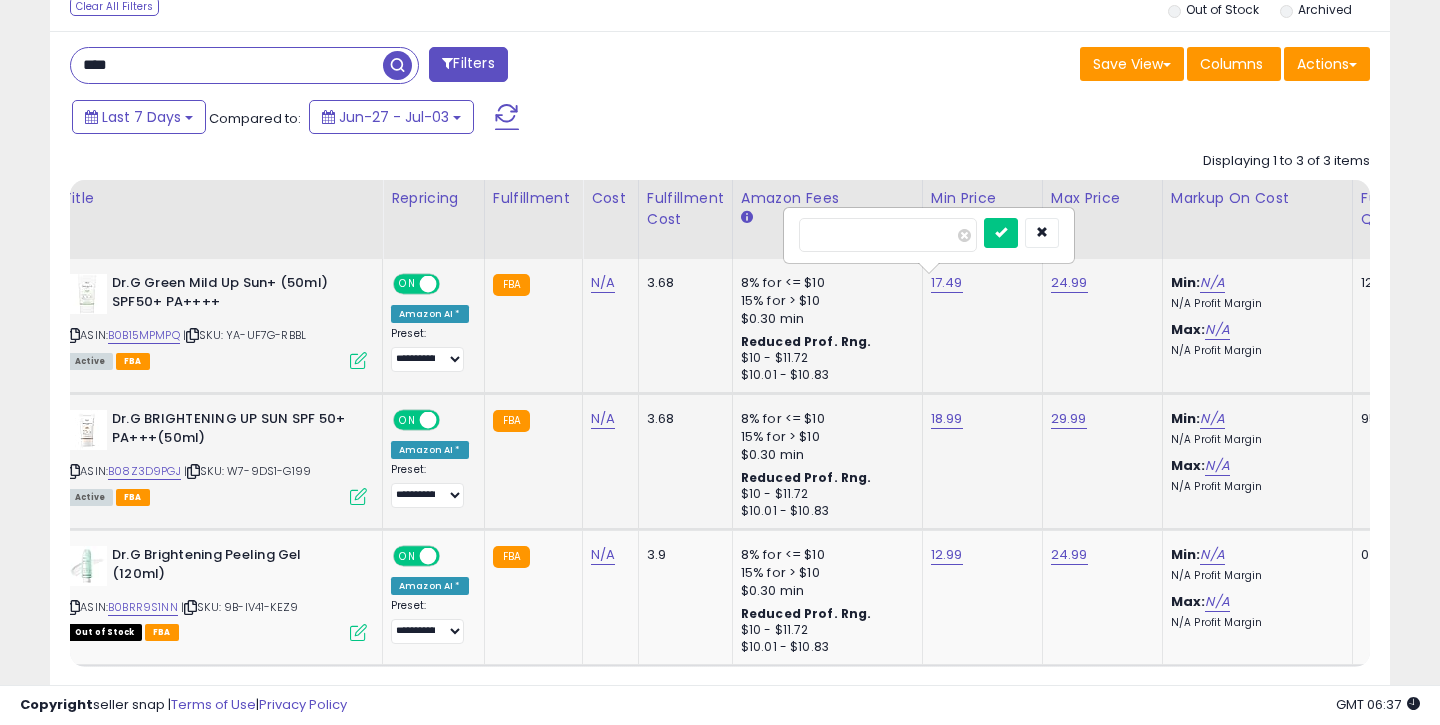 type on "*****" 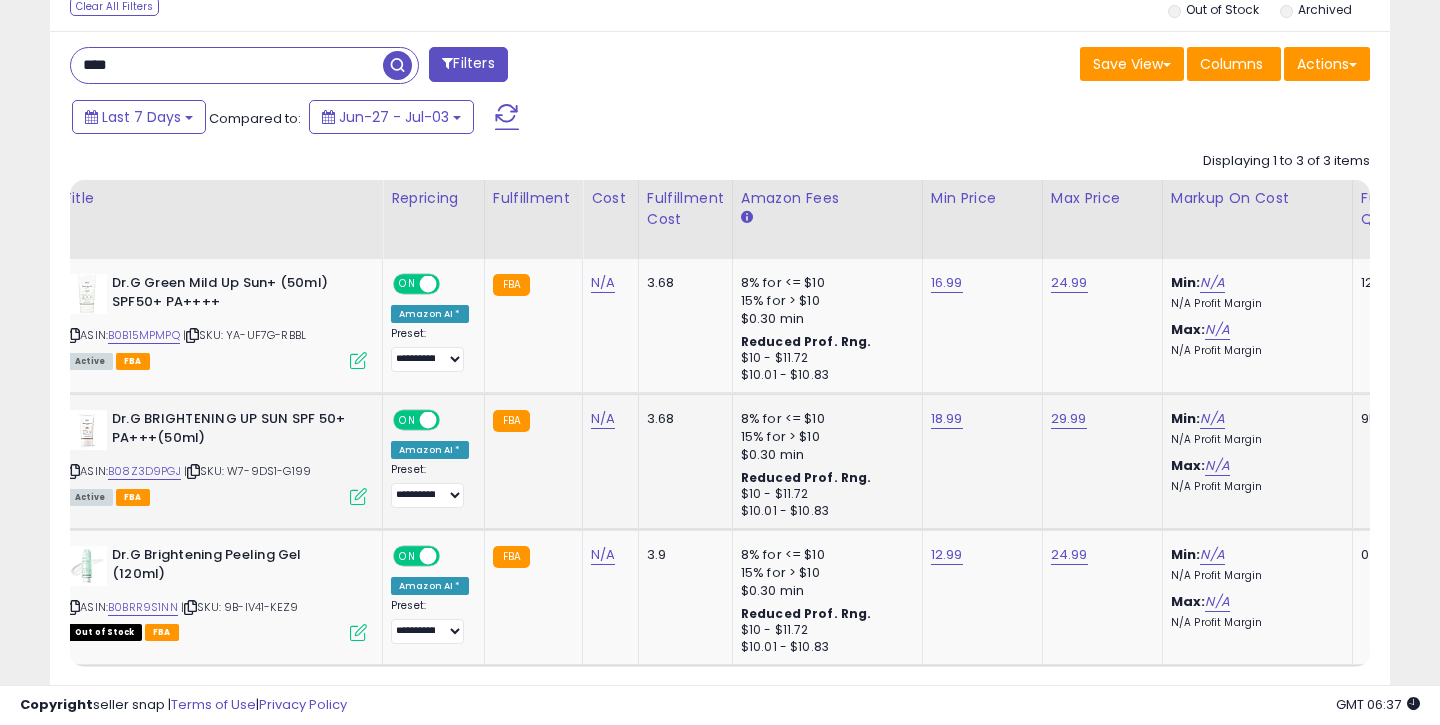 click on "****" at bounding box center [227, 65] 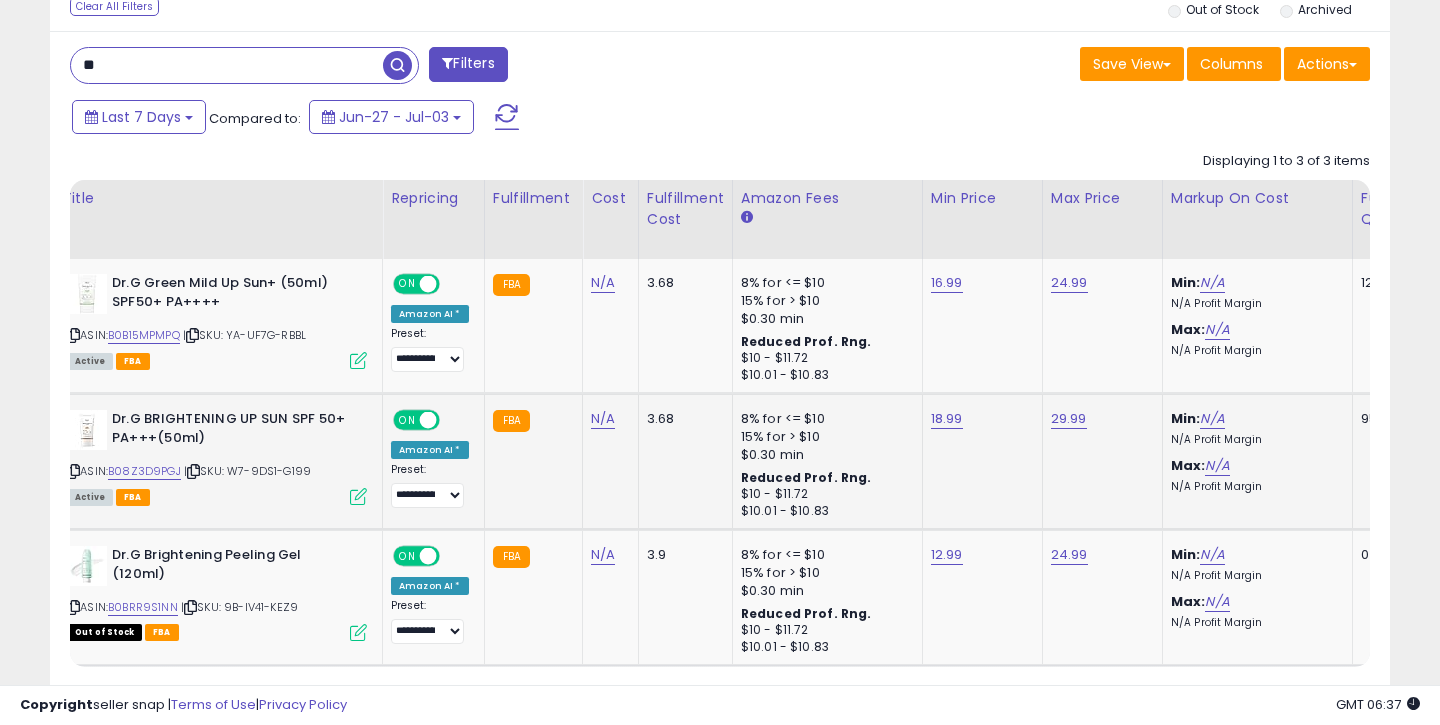 type on "*" 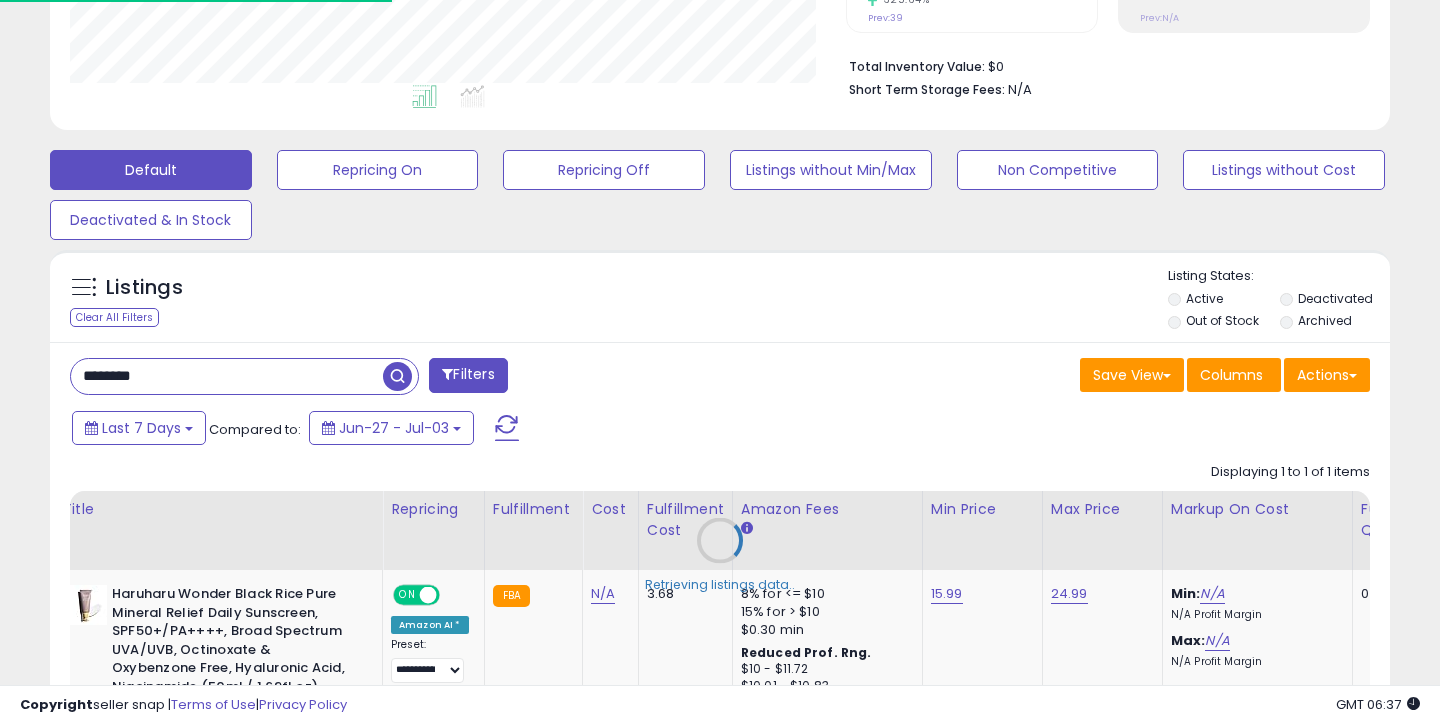 scroll, scrollTop: 676, scrollLeft: 0, axis: vertical 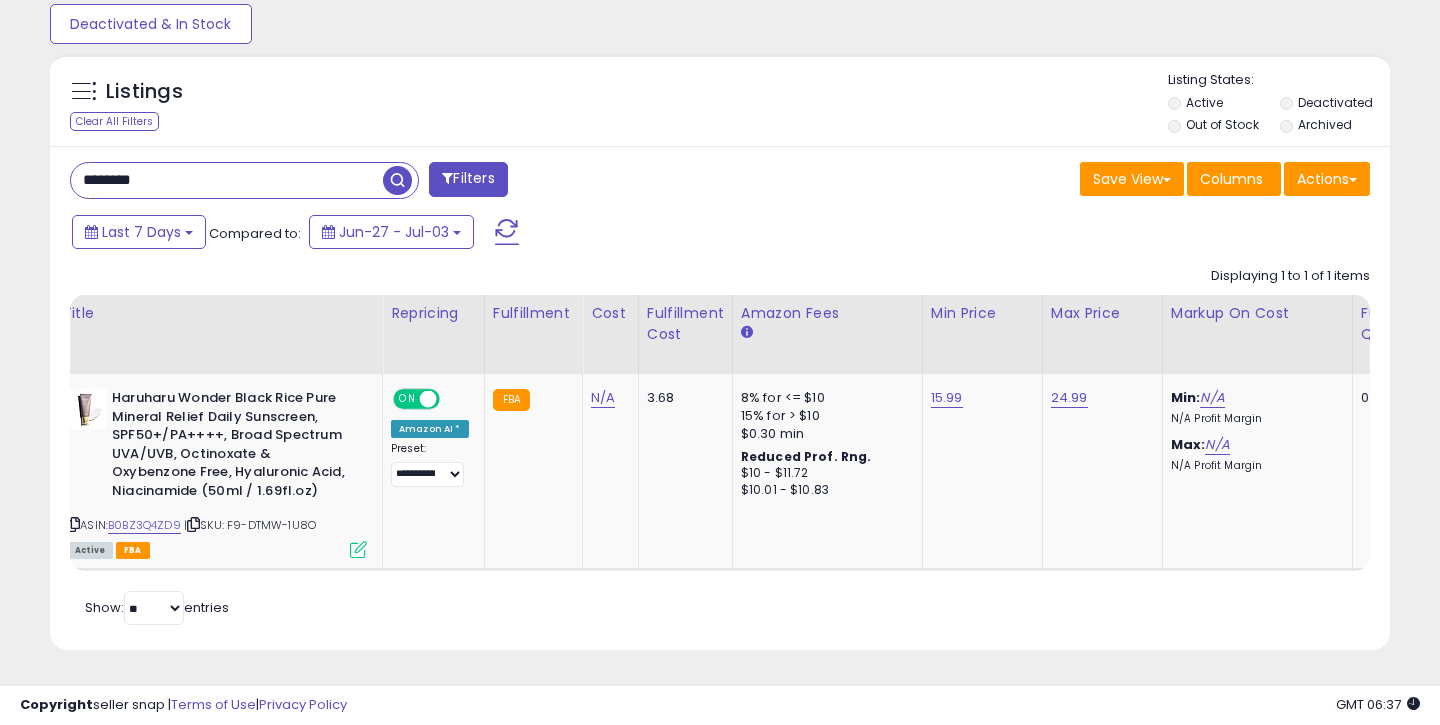 click on "********" at bounding box center [227, 180] 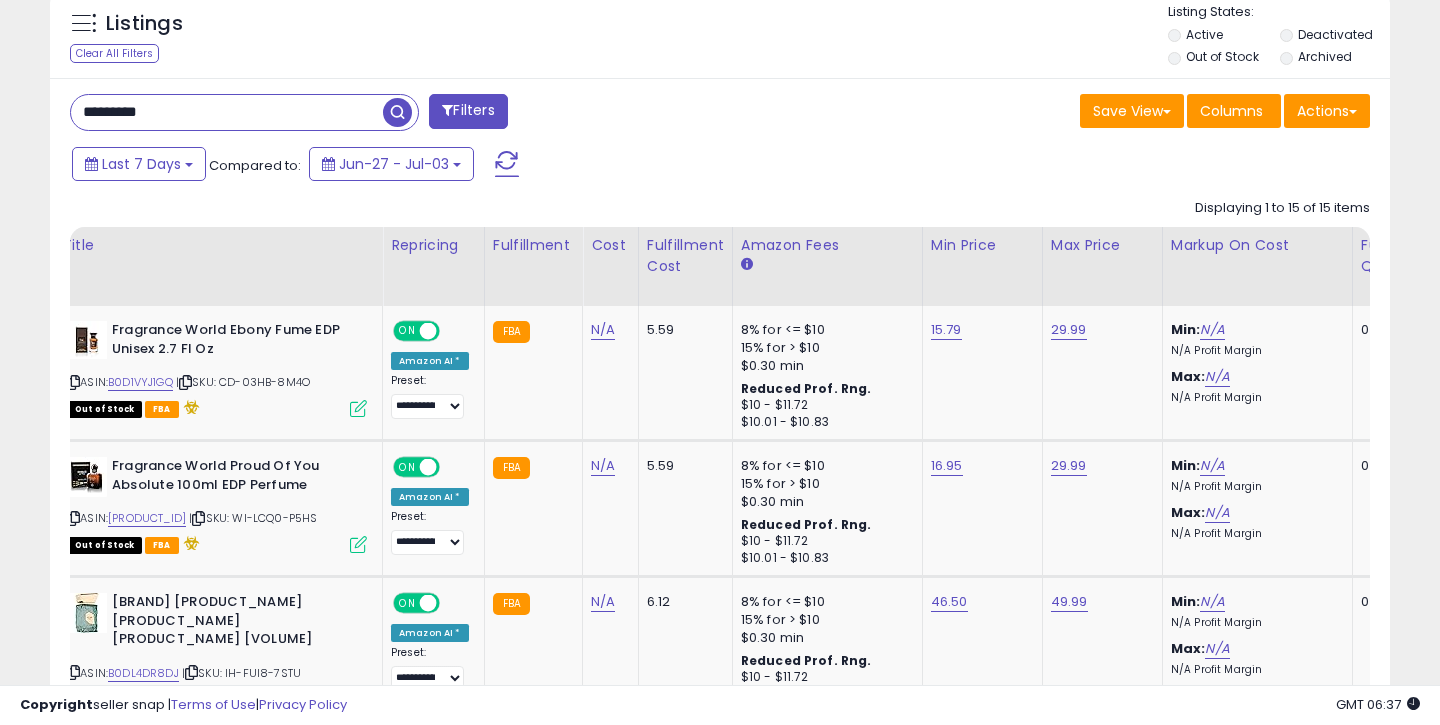 scroll, scrollTop: 754, scrollLeft: 0, axis: vertical 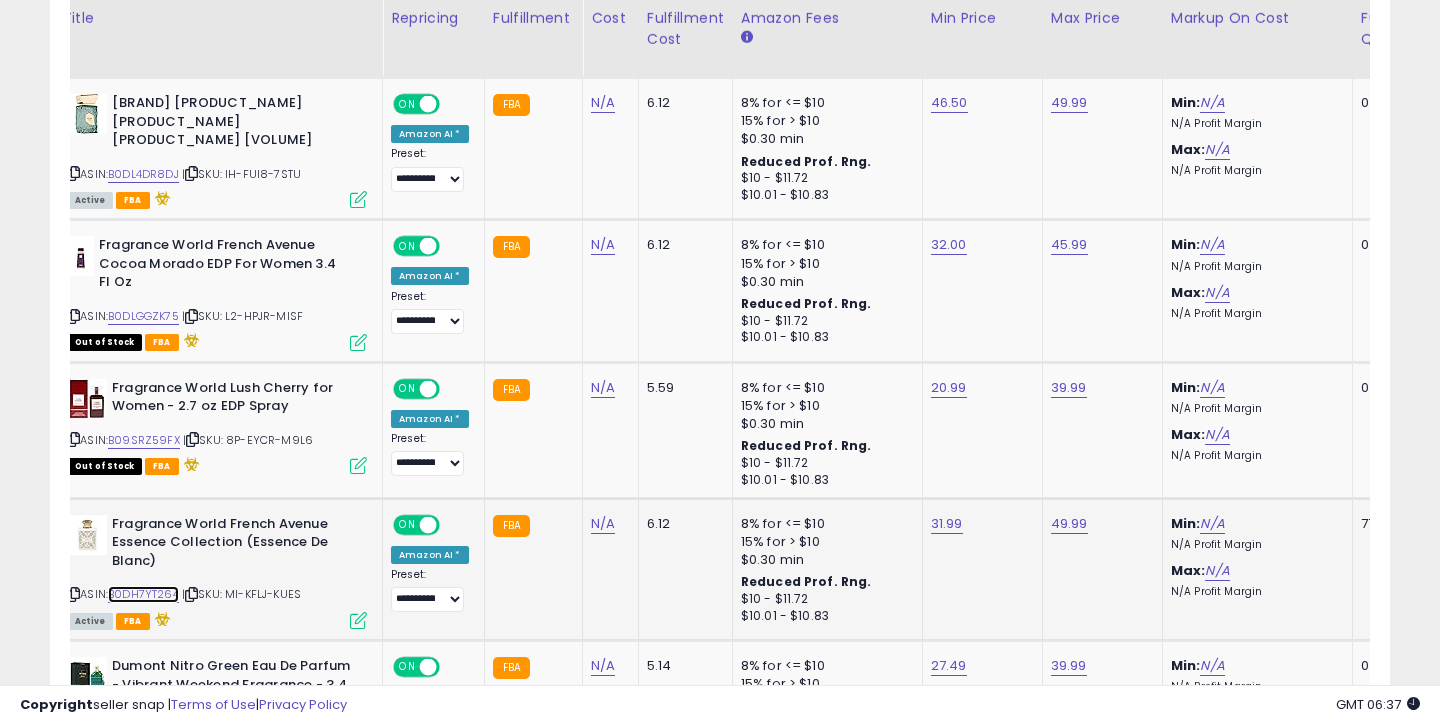 click on "B0DH7YT264" at bounding box center (143, 594) 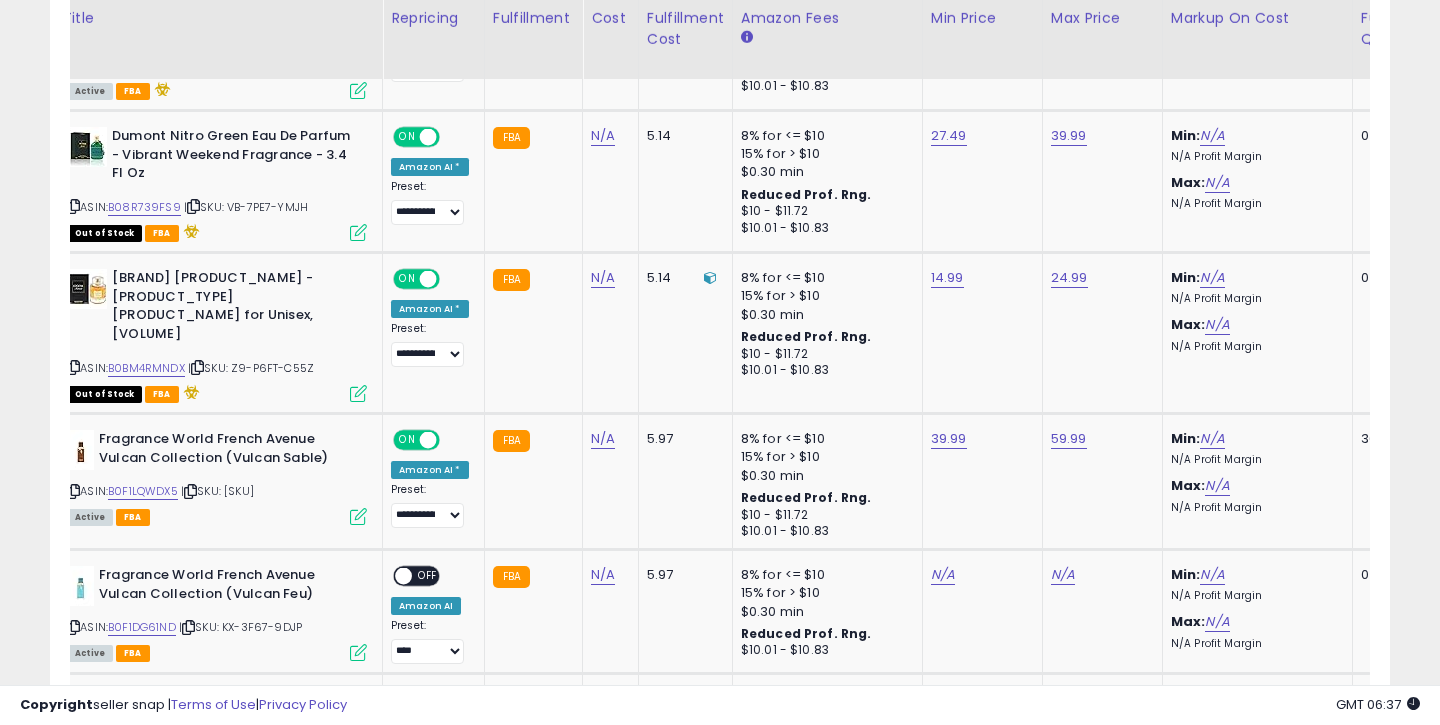scroll, scrollTop: 1778, scrollLeft: 0, axis: vertical 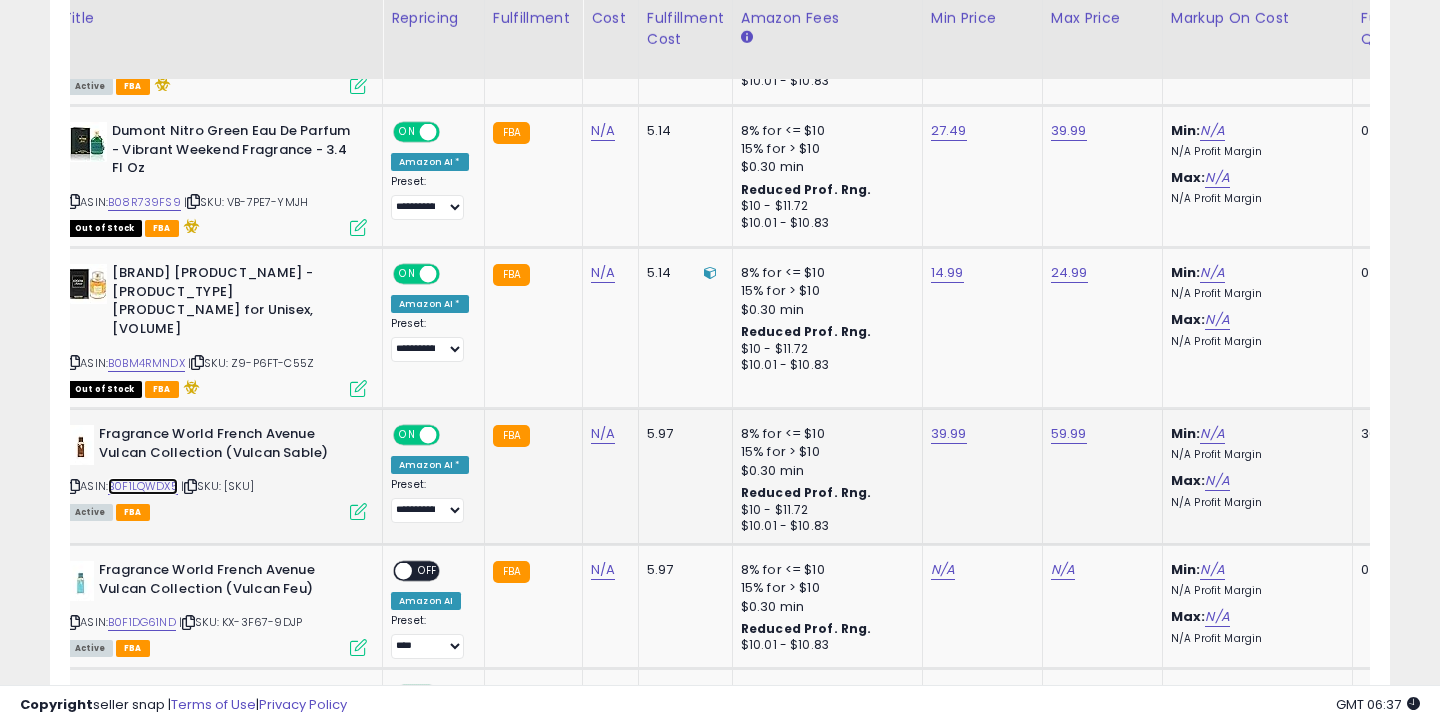 click on "B0F1LQWDX5" at bounding box center [143, 486] 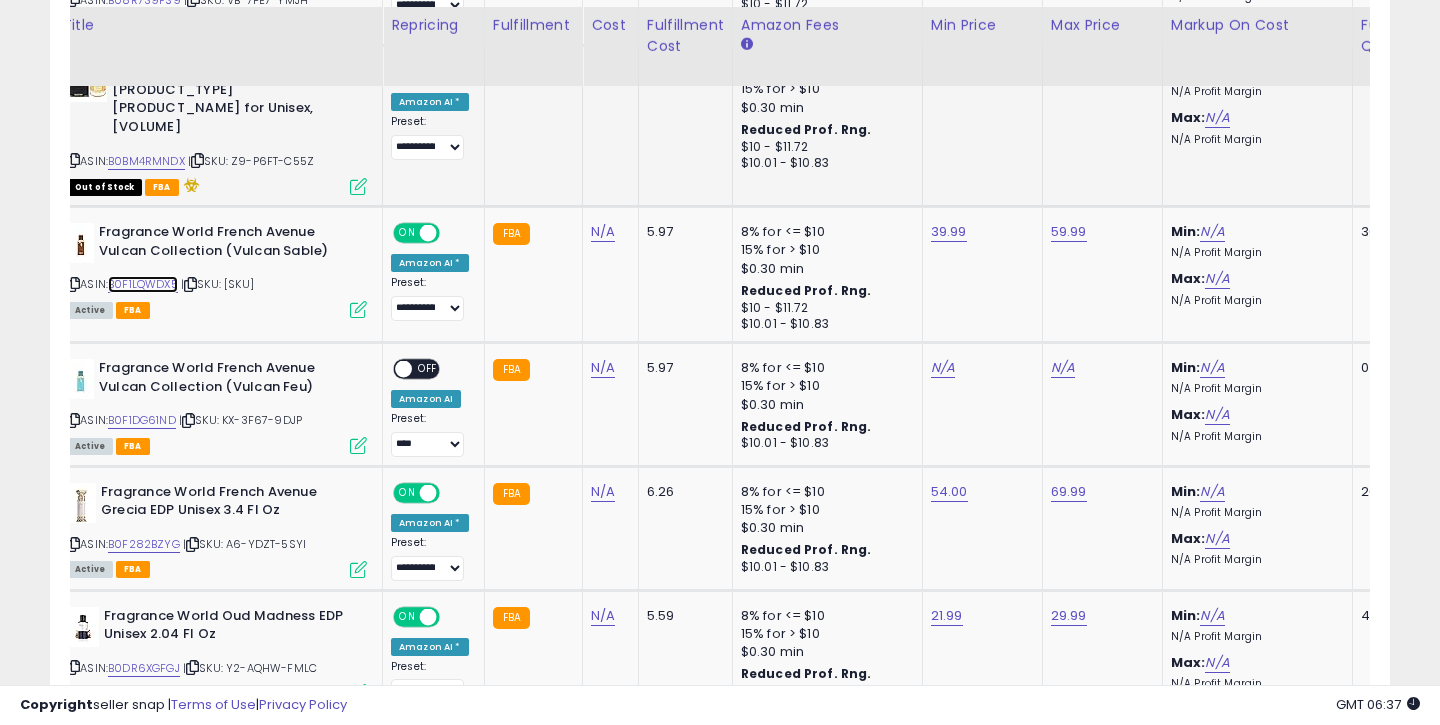 scroll, scrollTop: 2010, scrollLeft: 0, axis: vertical 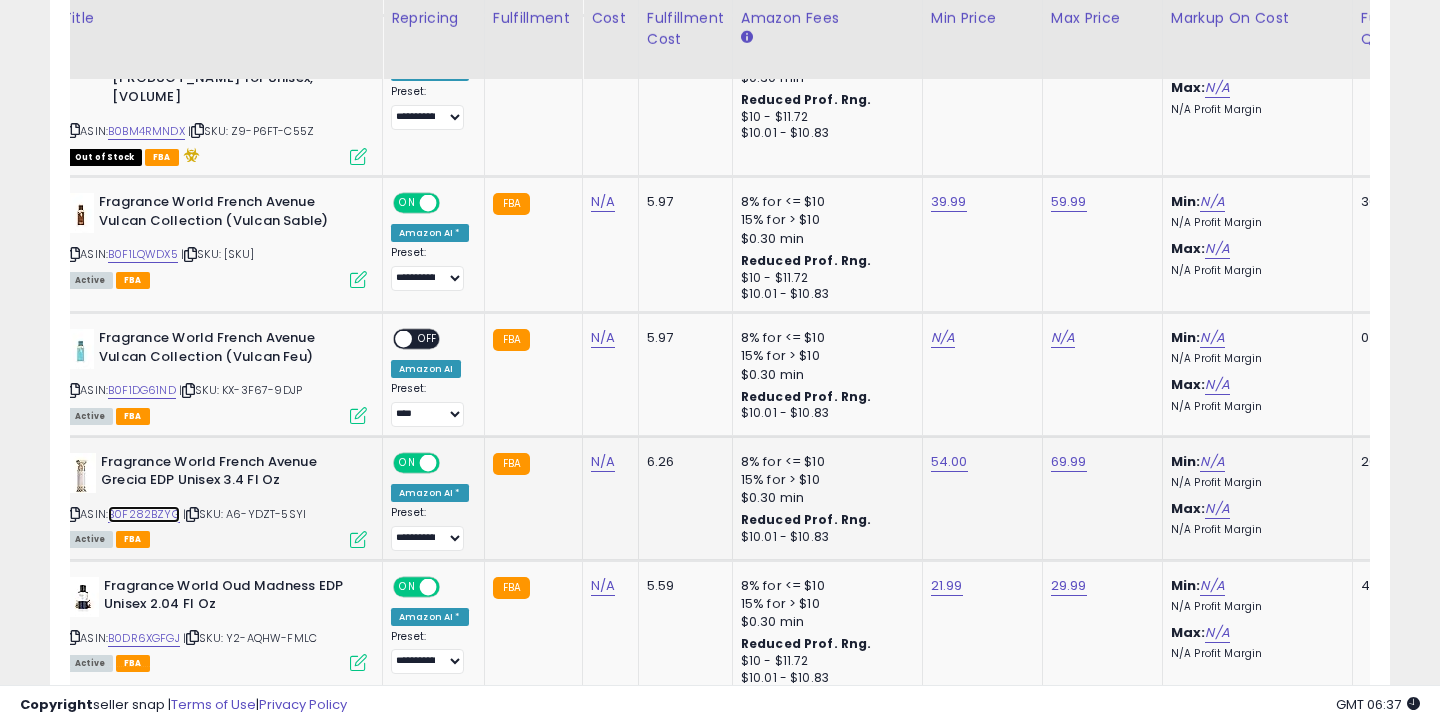 click on "B0F282BZYG" at bounding box center [144, 514] 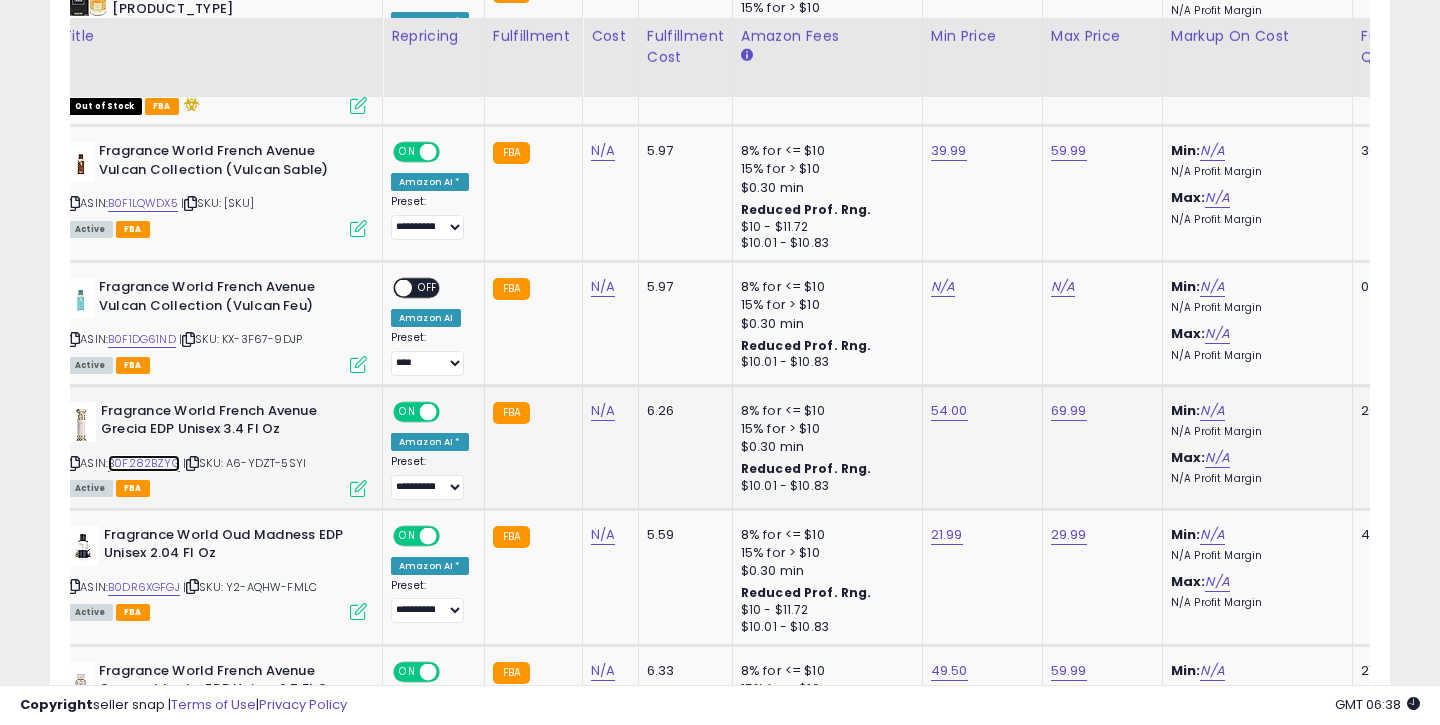 scroll, scrollTop: 2079, scrollLeft: 0, axis: vertical 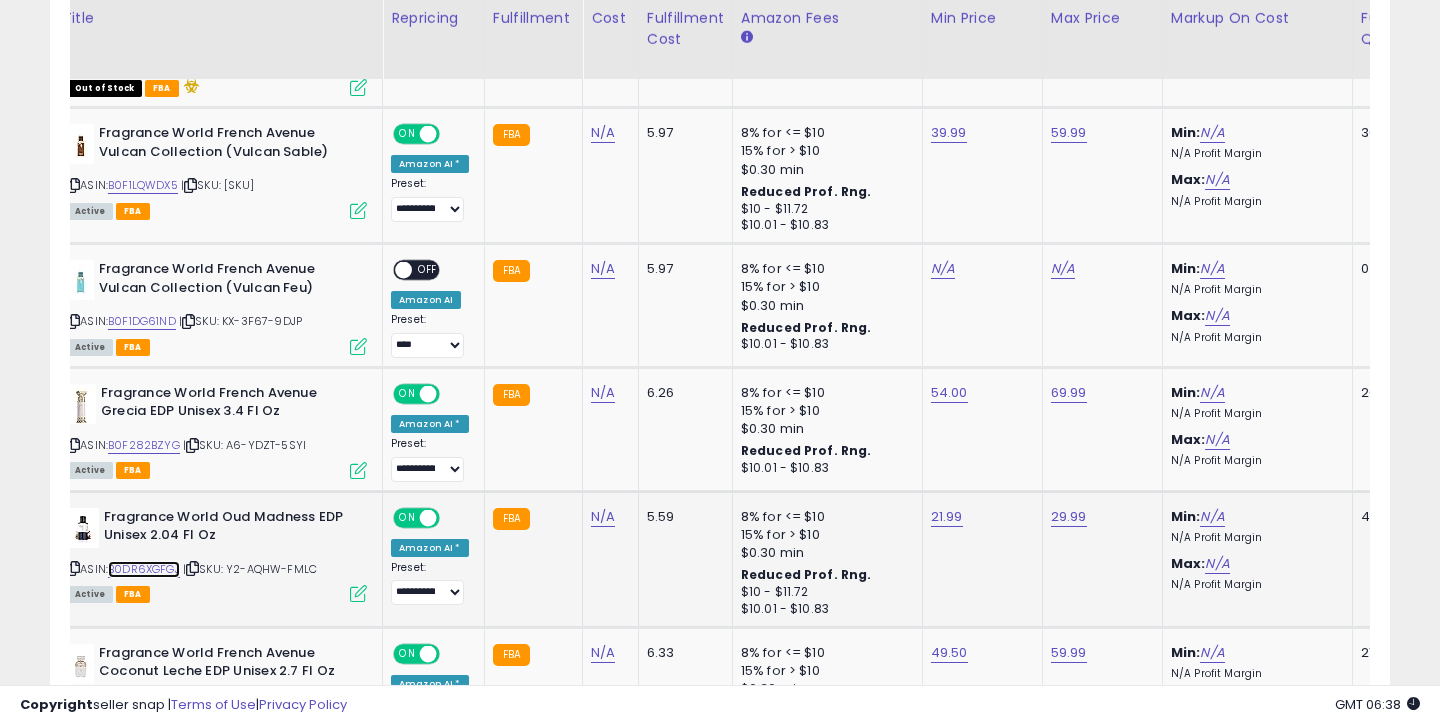 click on "B0DR6XGFGJ" at bounding box center (144, 569) 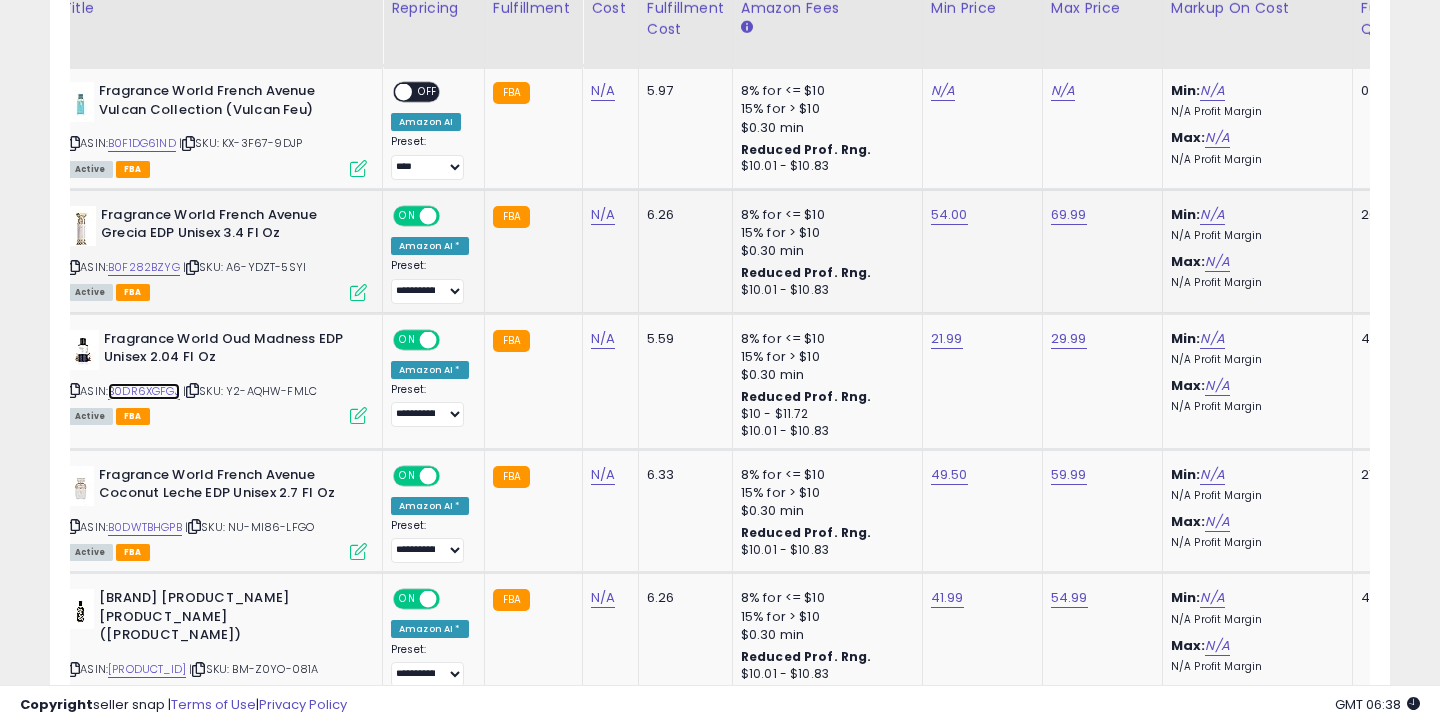 scroll, scrollTop: 2265, scrollLeft: 0, axis: vertical 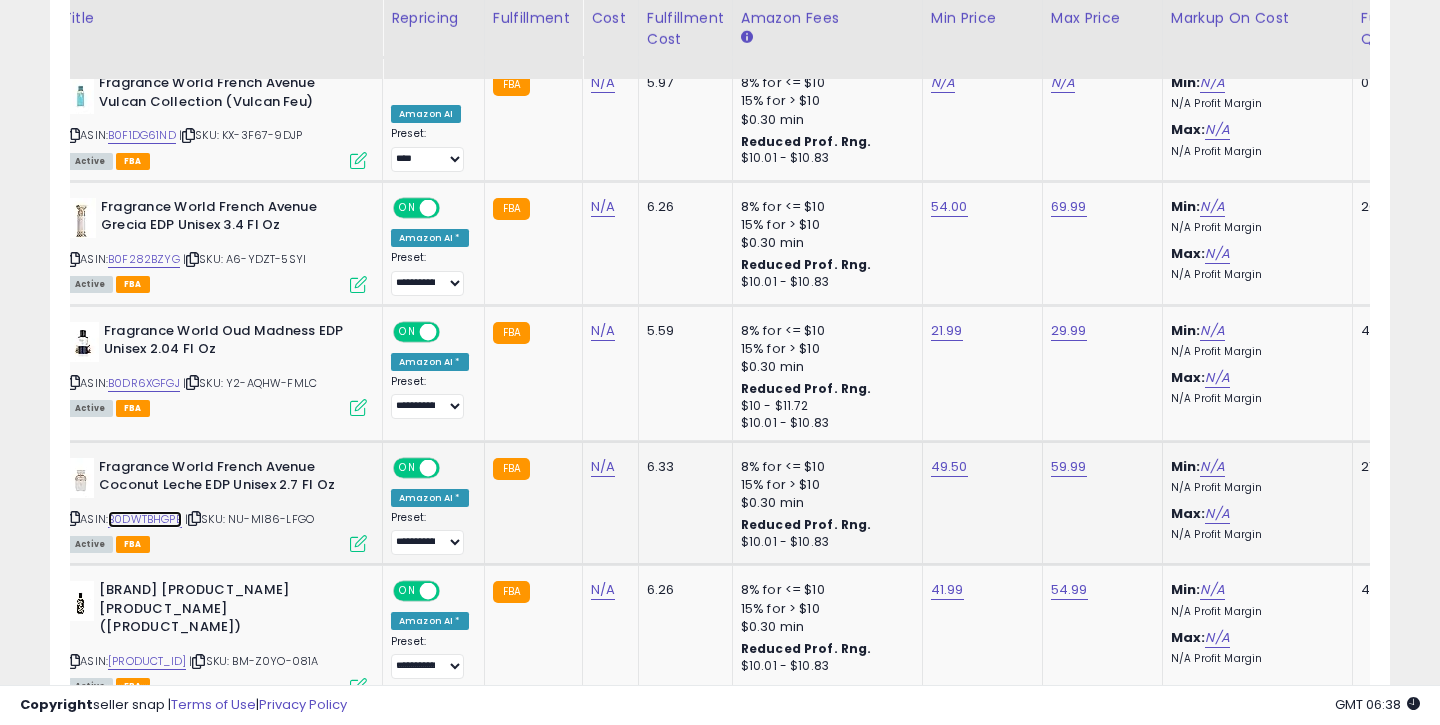 click on "B0DWTBHGPB" at bounding box center [145, 519] 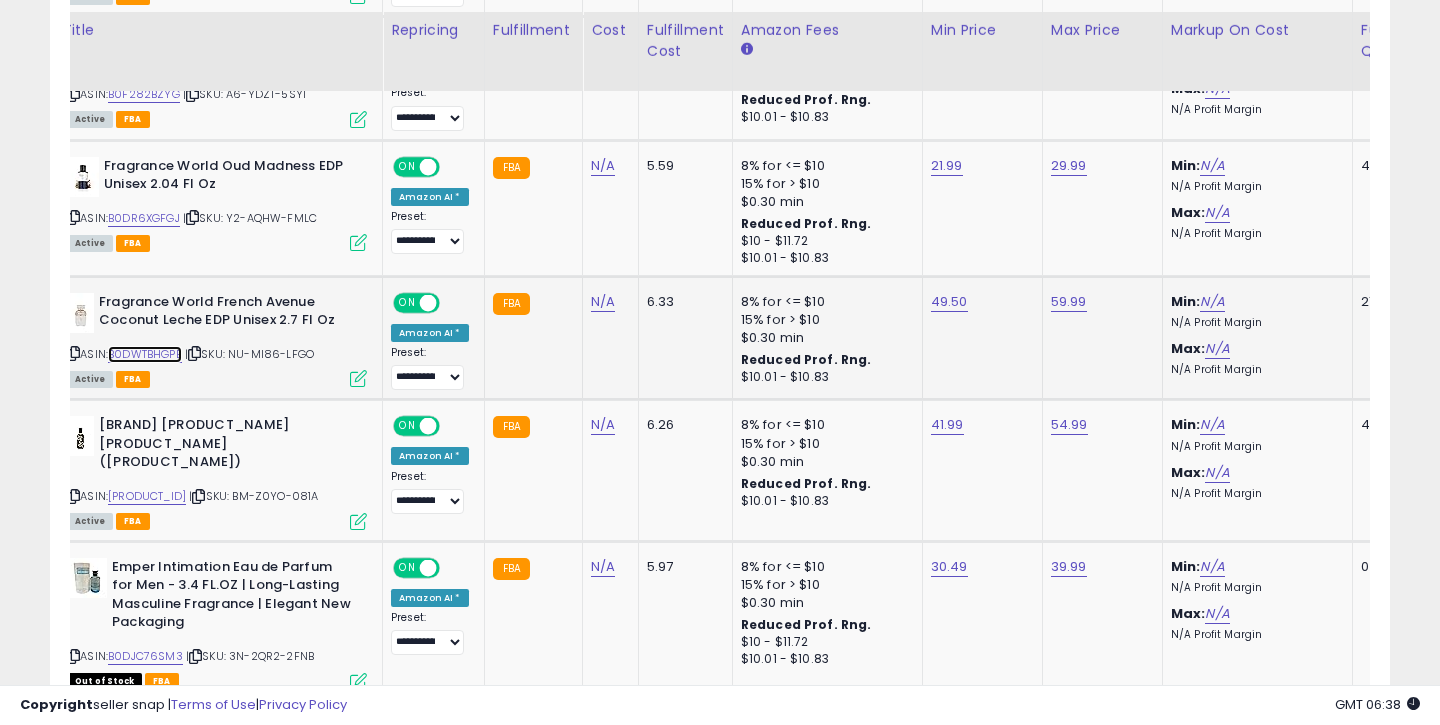 scroll, scrollTop: 2446, scrollLeft: 0, axis: vertical 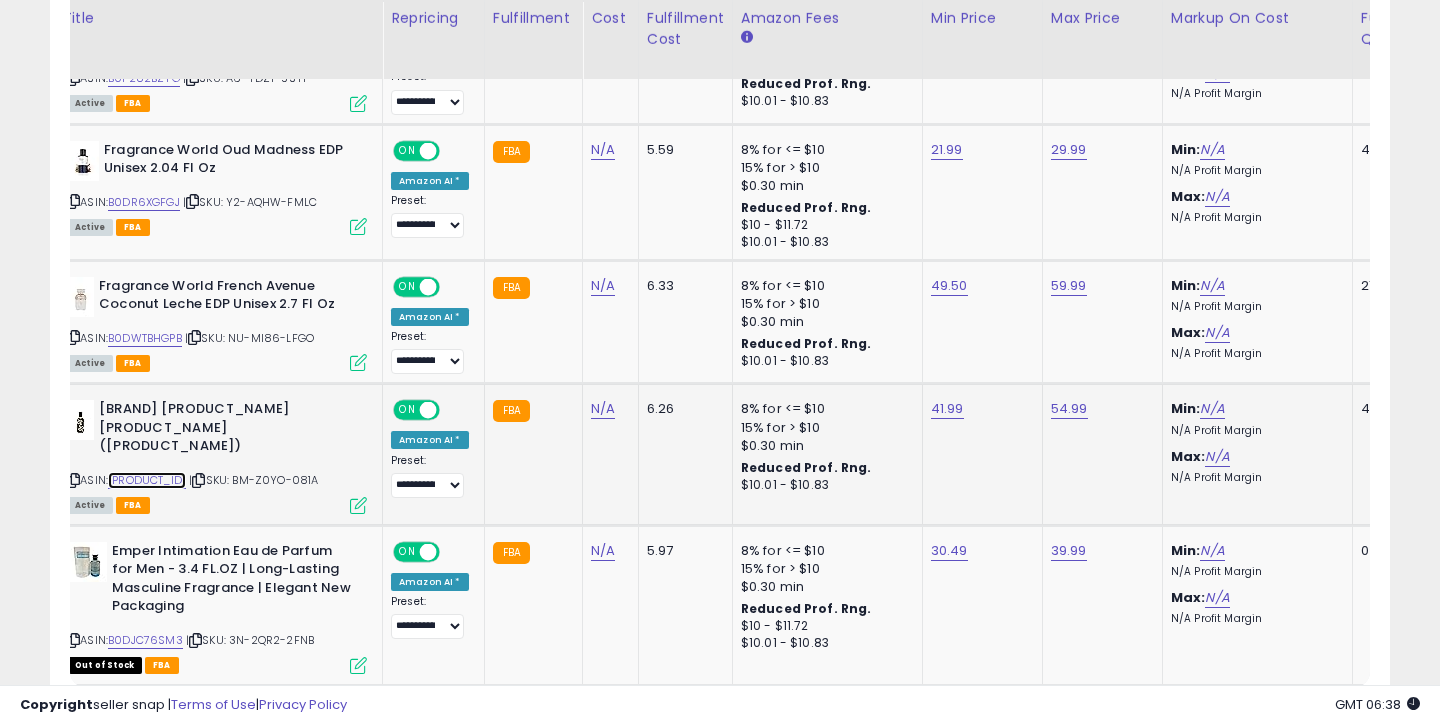 click on "B0F1D9KL7W" at bounding box center [147, 480] 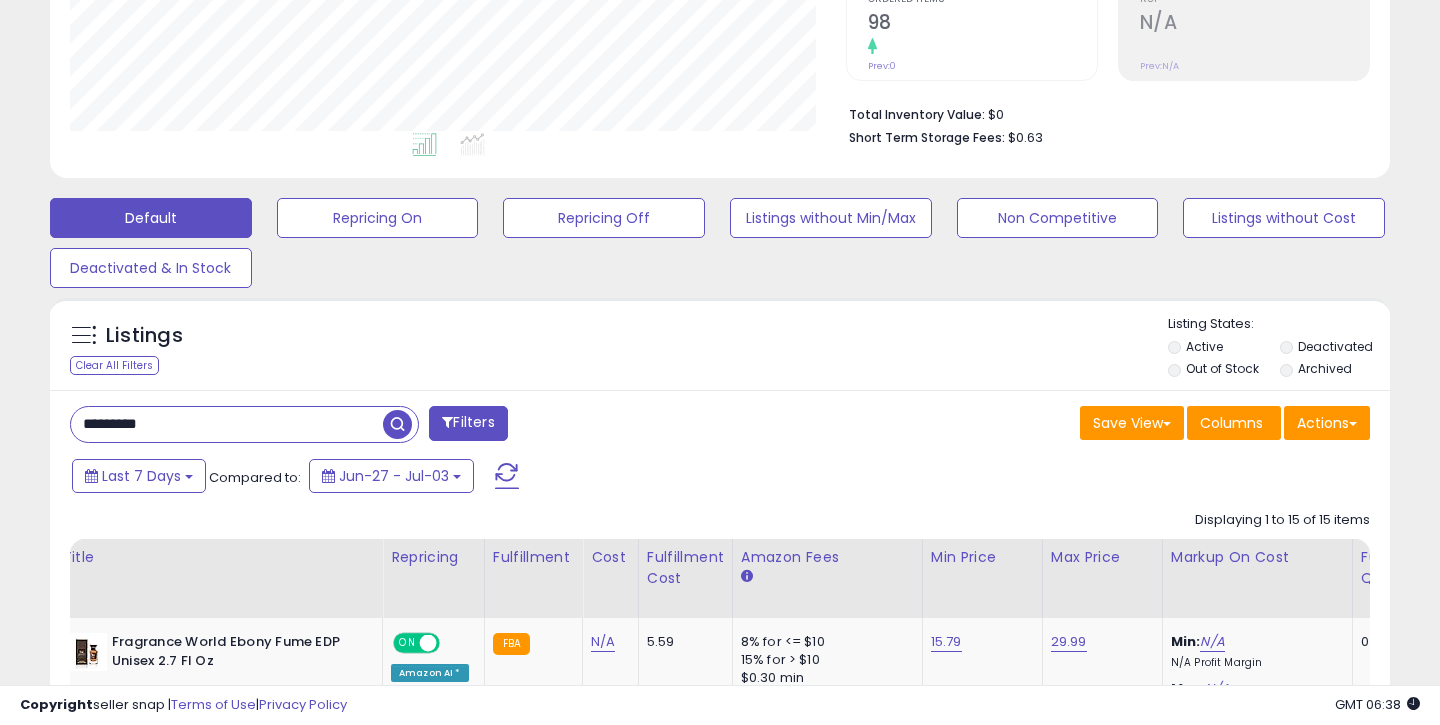 scroll, scrollTop: 472, scrollLeft: 0, axis: vertical 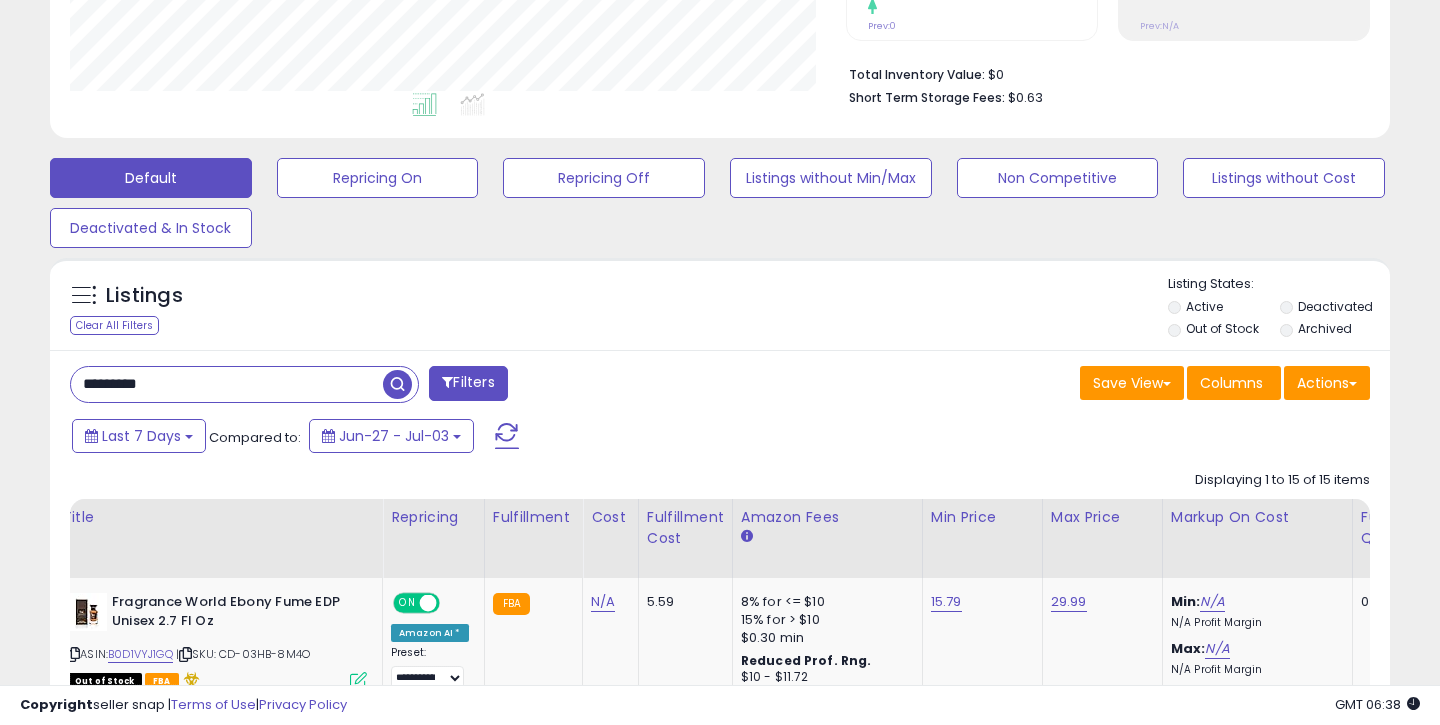 click on "*********" at bounding box center [227, 384] 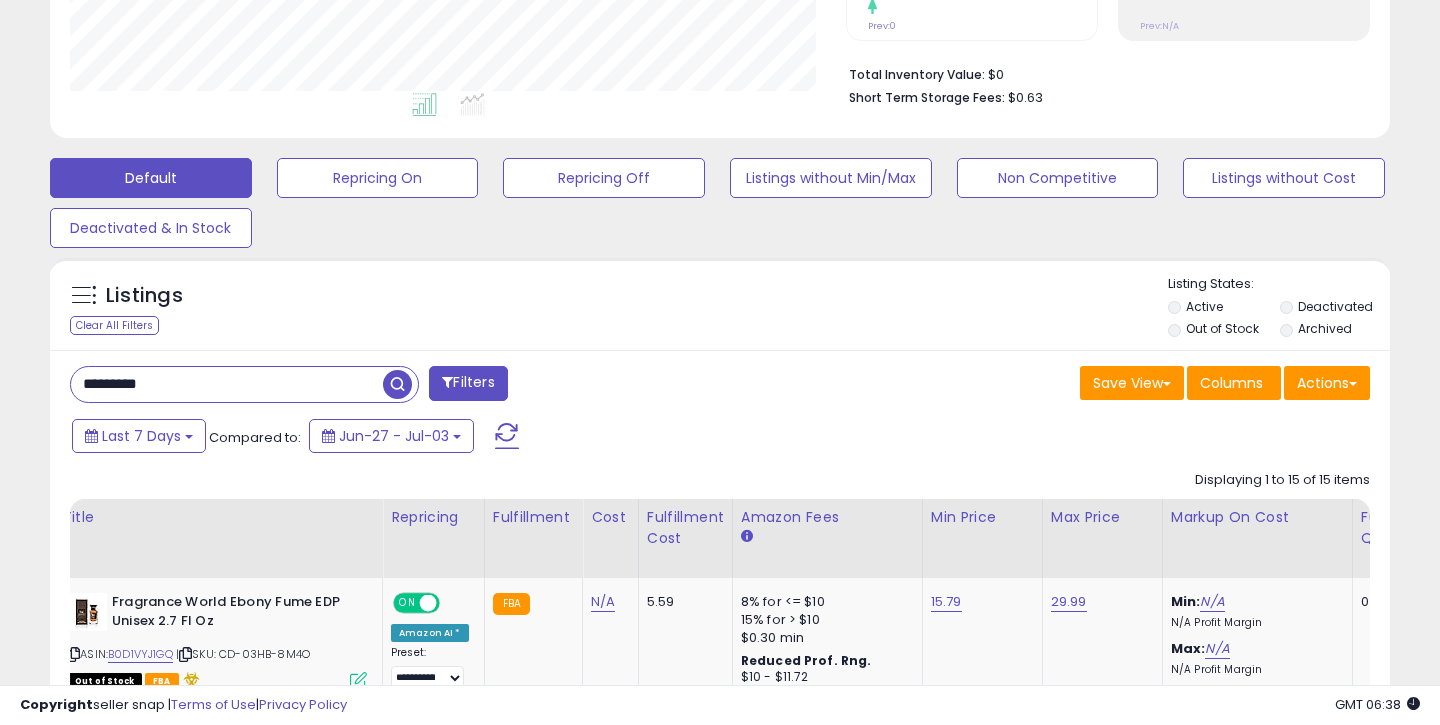 type on "*" 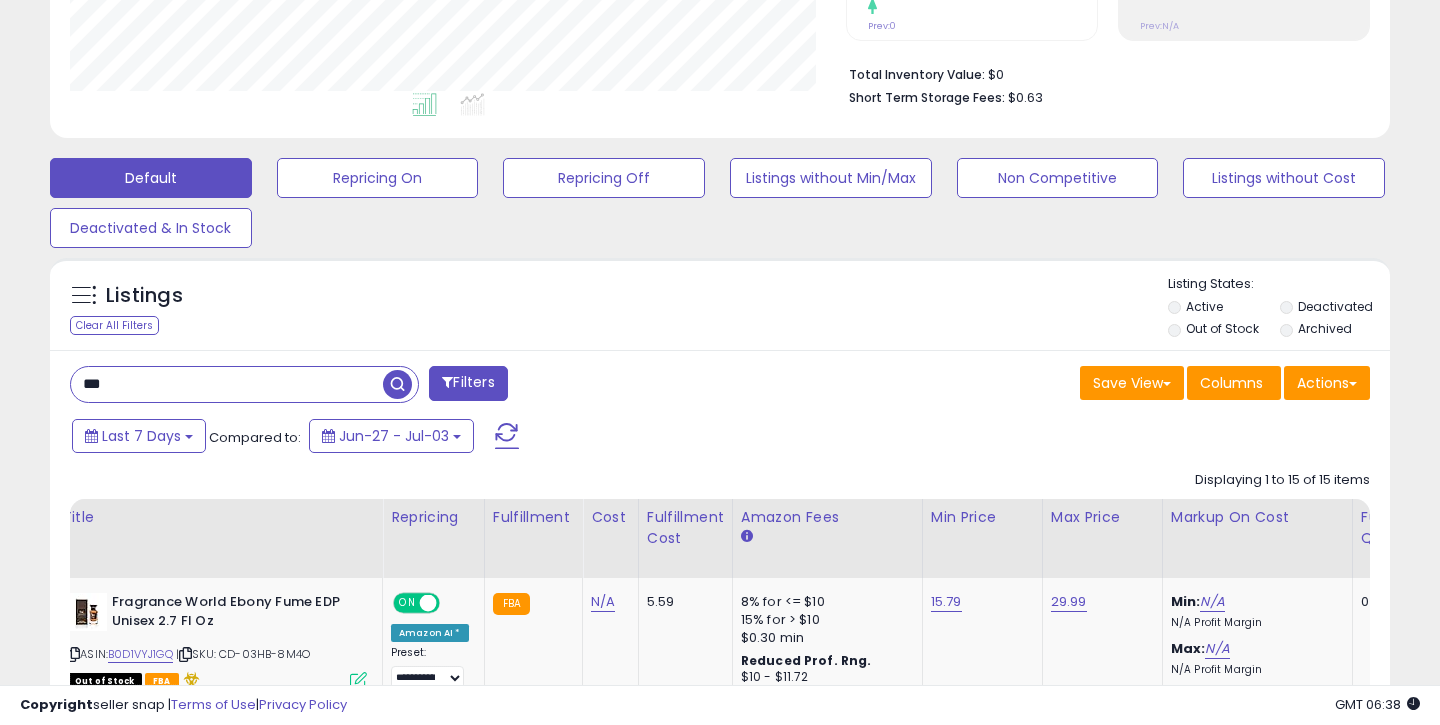 type on "***" 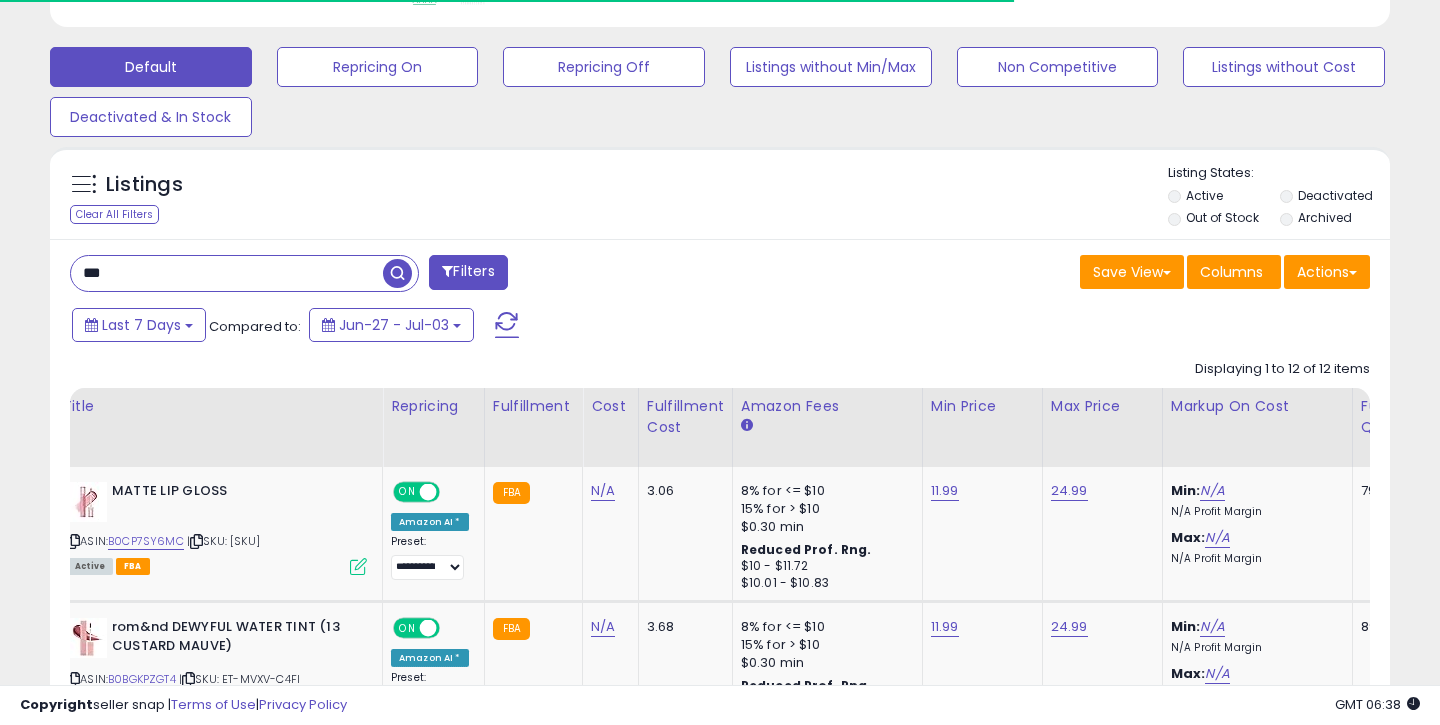 scroll, scrollTop: 594, scrollLeft: 0, axis: vertical 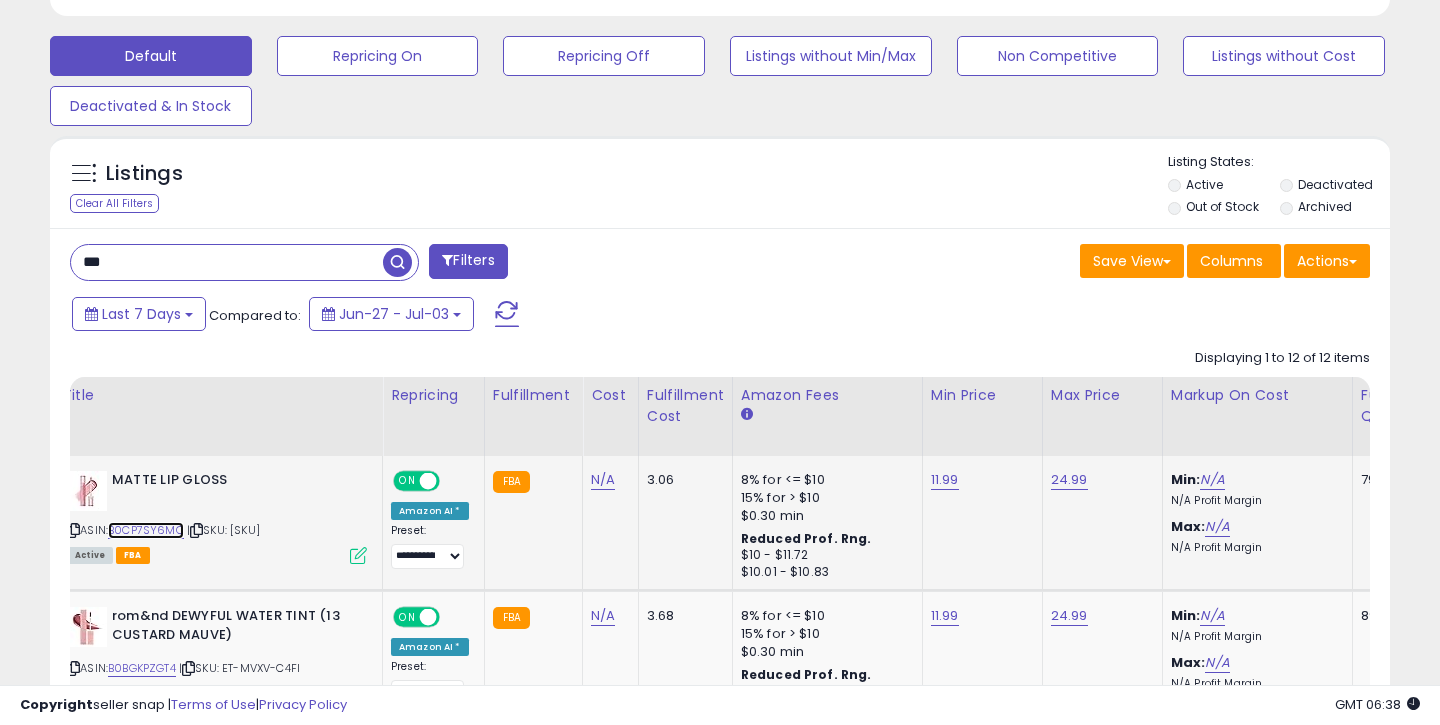 click on "B0CP7SY6MC" at bounding box center [146, 530] 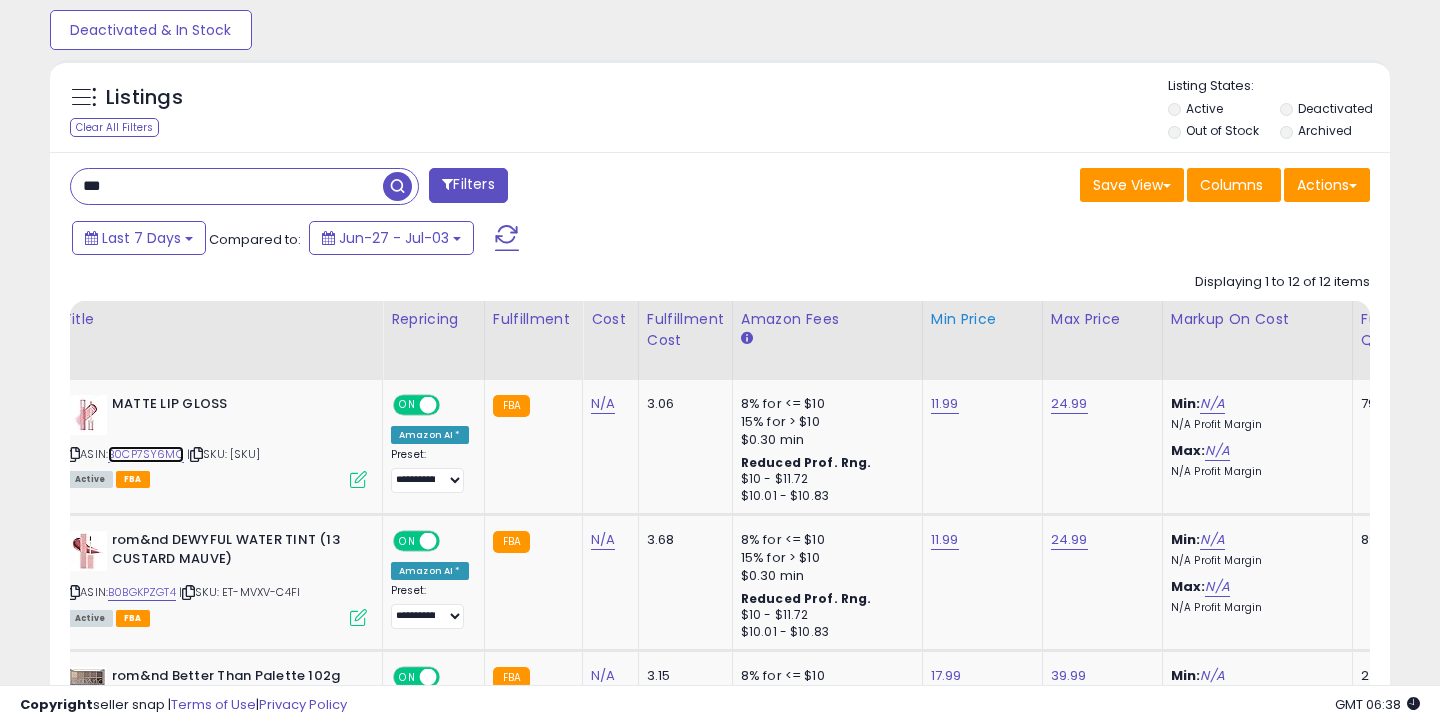 scroll, scrollTop: 724, scrollLeft: 0, axis: vertical 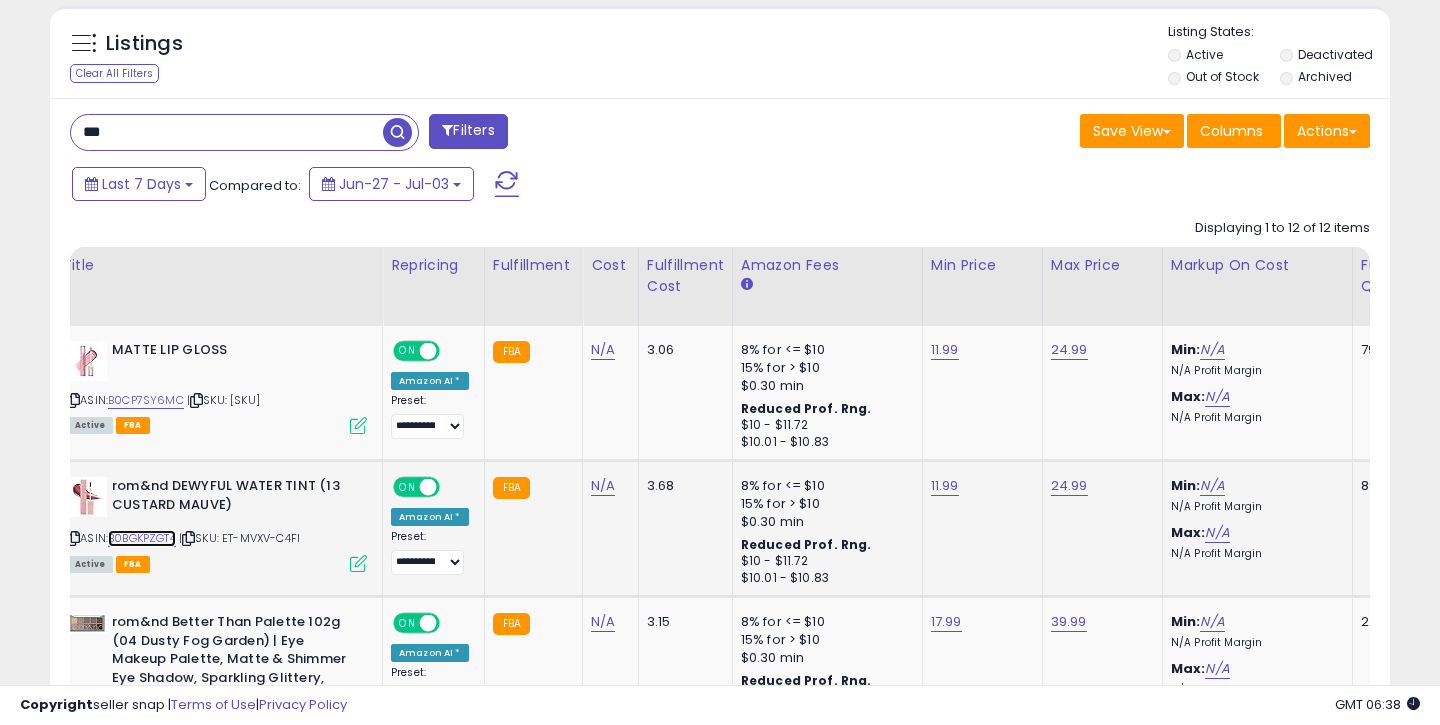 click on "B0BGKPZGT4" at bounding box center [142, 538] 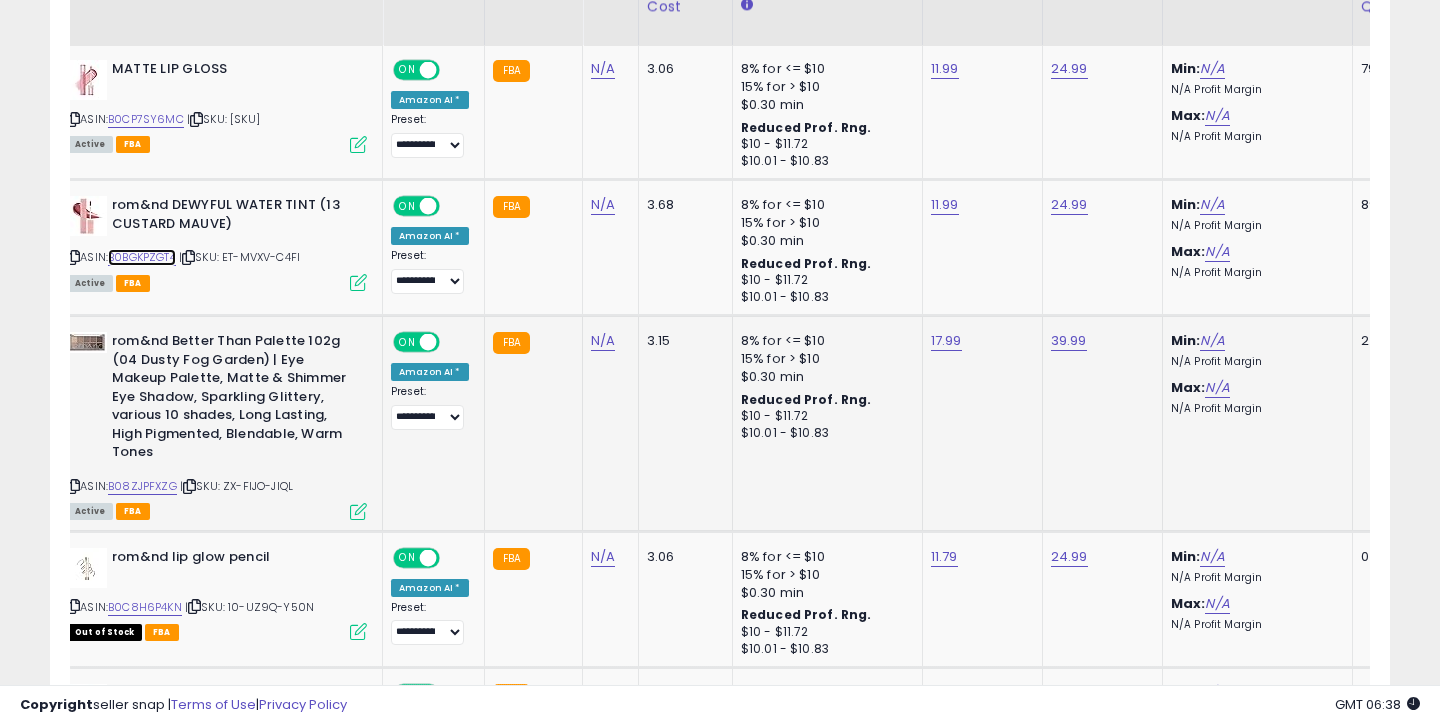 scroll, scrollTop: 1013, scrollLeft: 0, axis: vertical 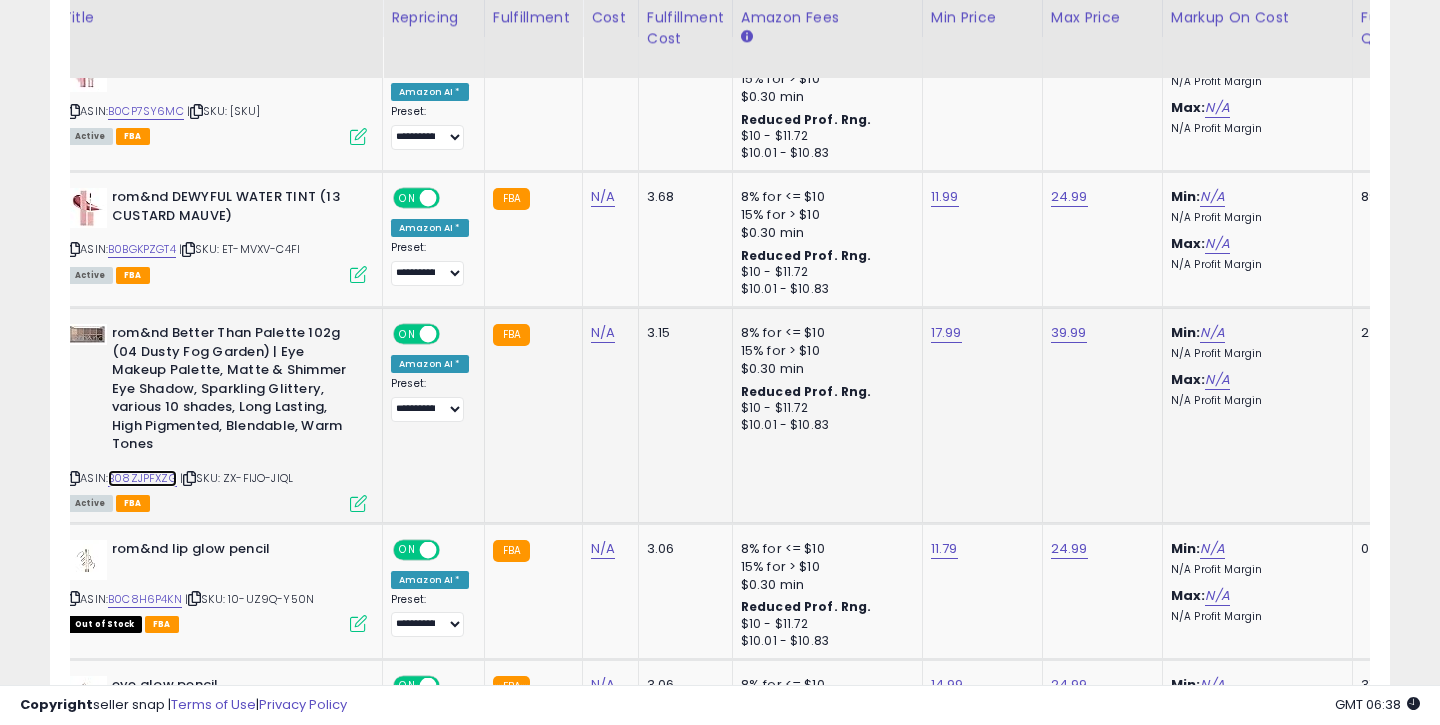 click on "B08ZJPFXZG" at bounding box center [142, 478] 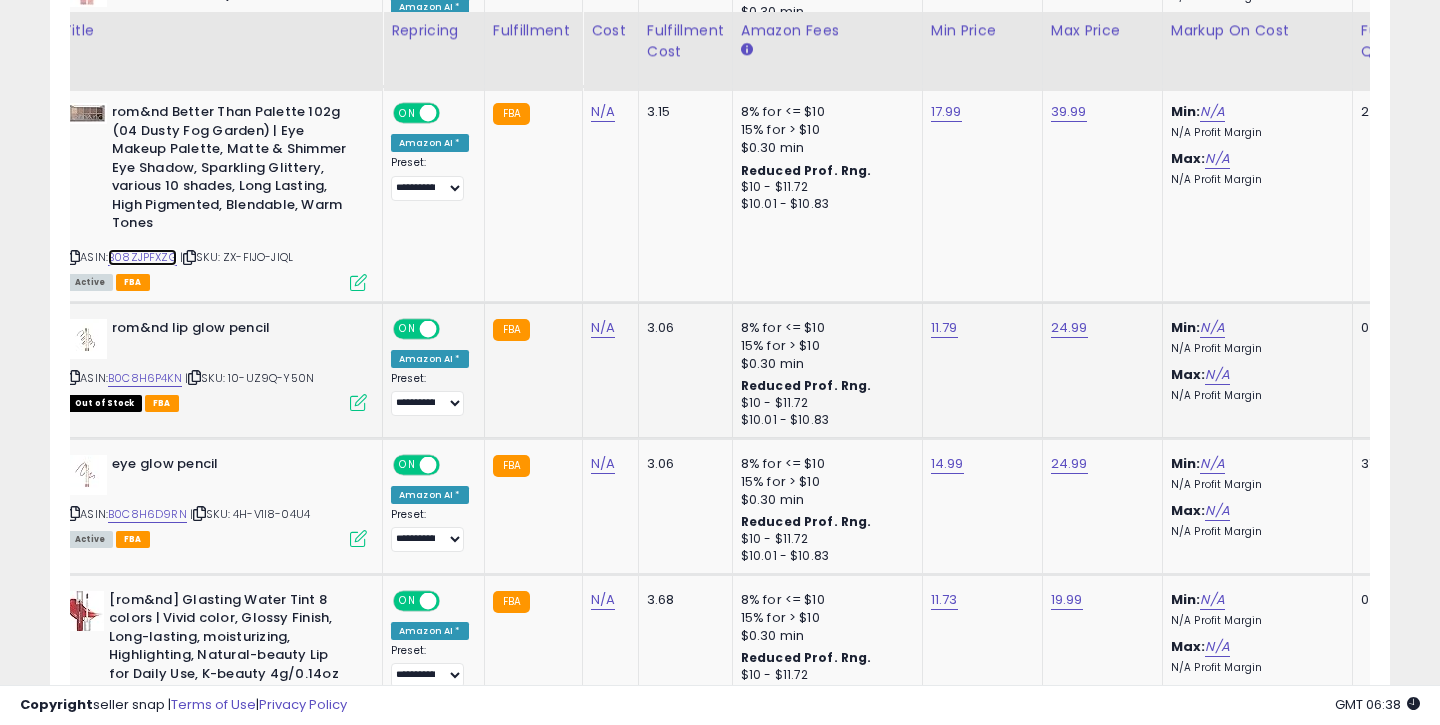 scroll, scrollTop: 1289, scrollLeft: 0, axis: vertical 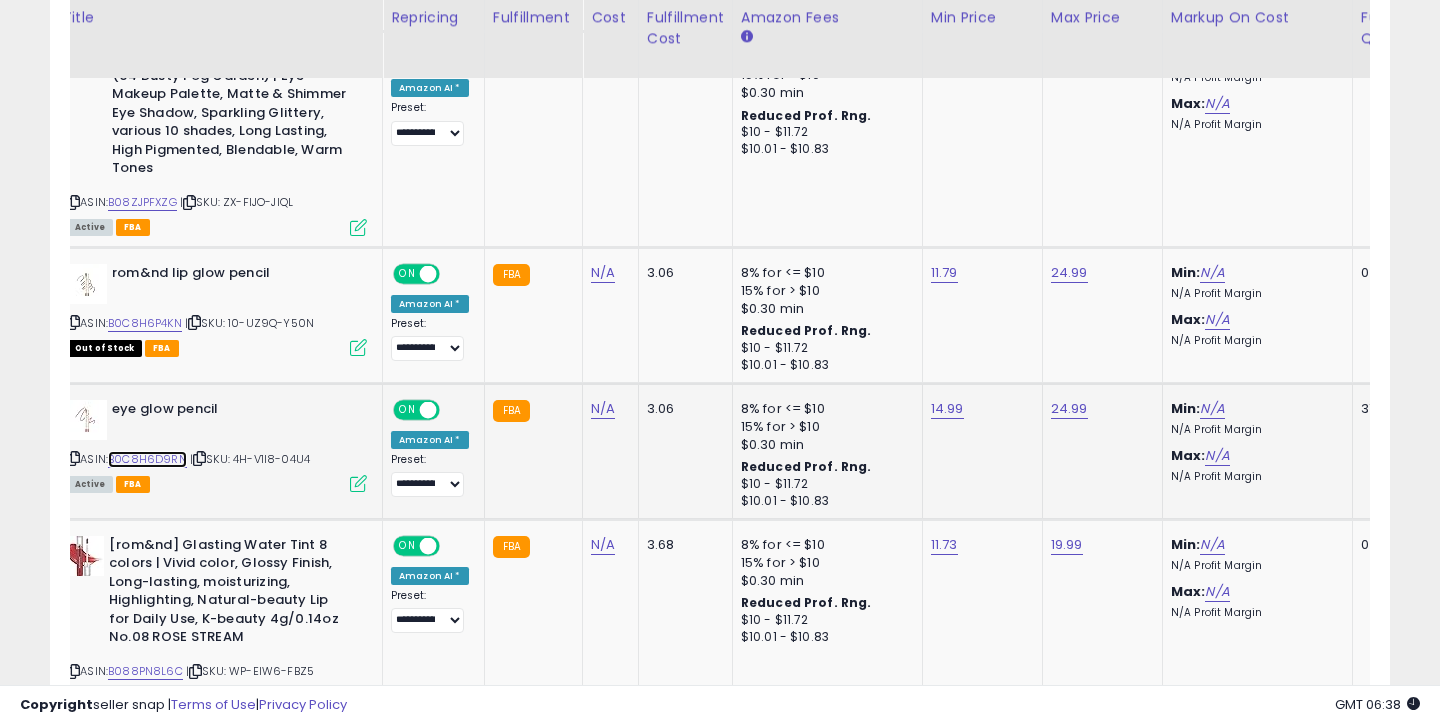 click on "B0C8H6D9RN" at bounding box center (147, 459) 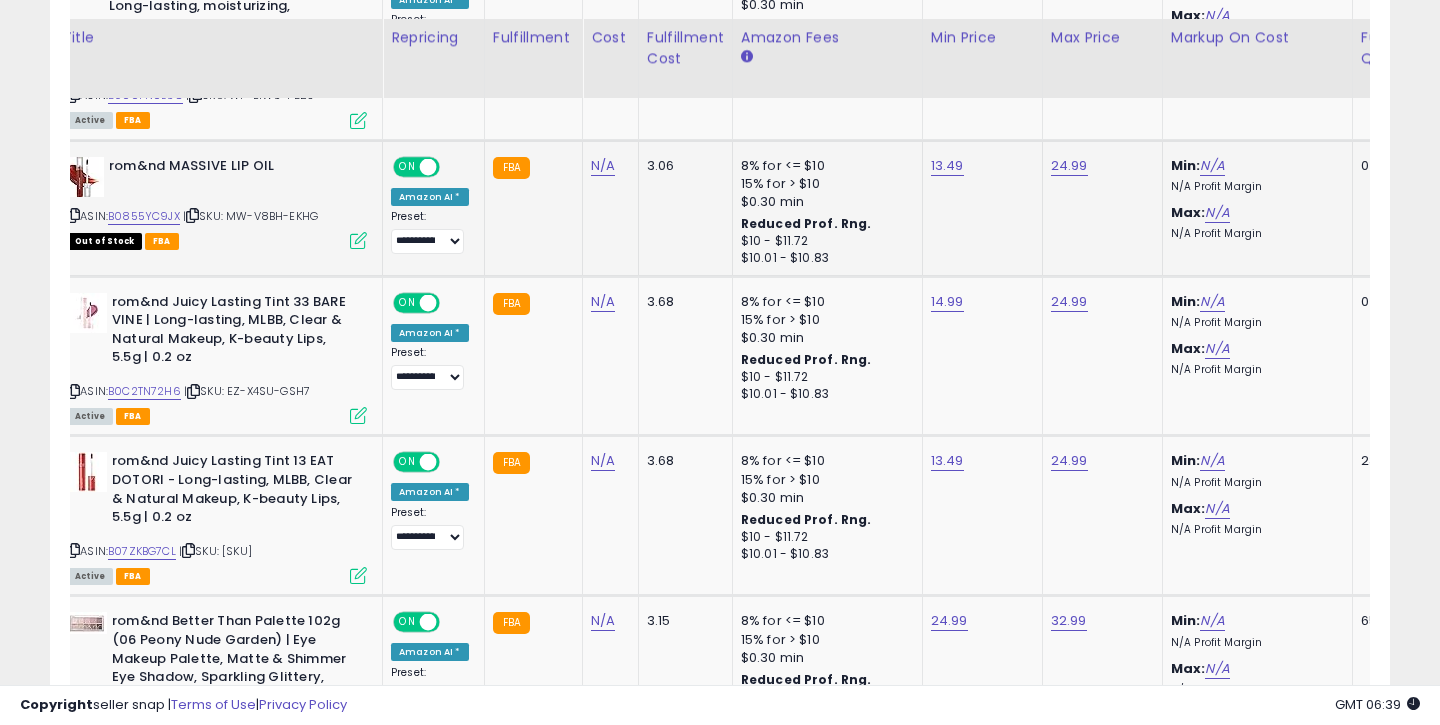 scroll, scrollTop: 1907, scrollLeft: 0, axis: vertical 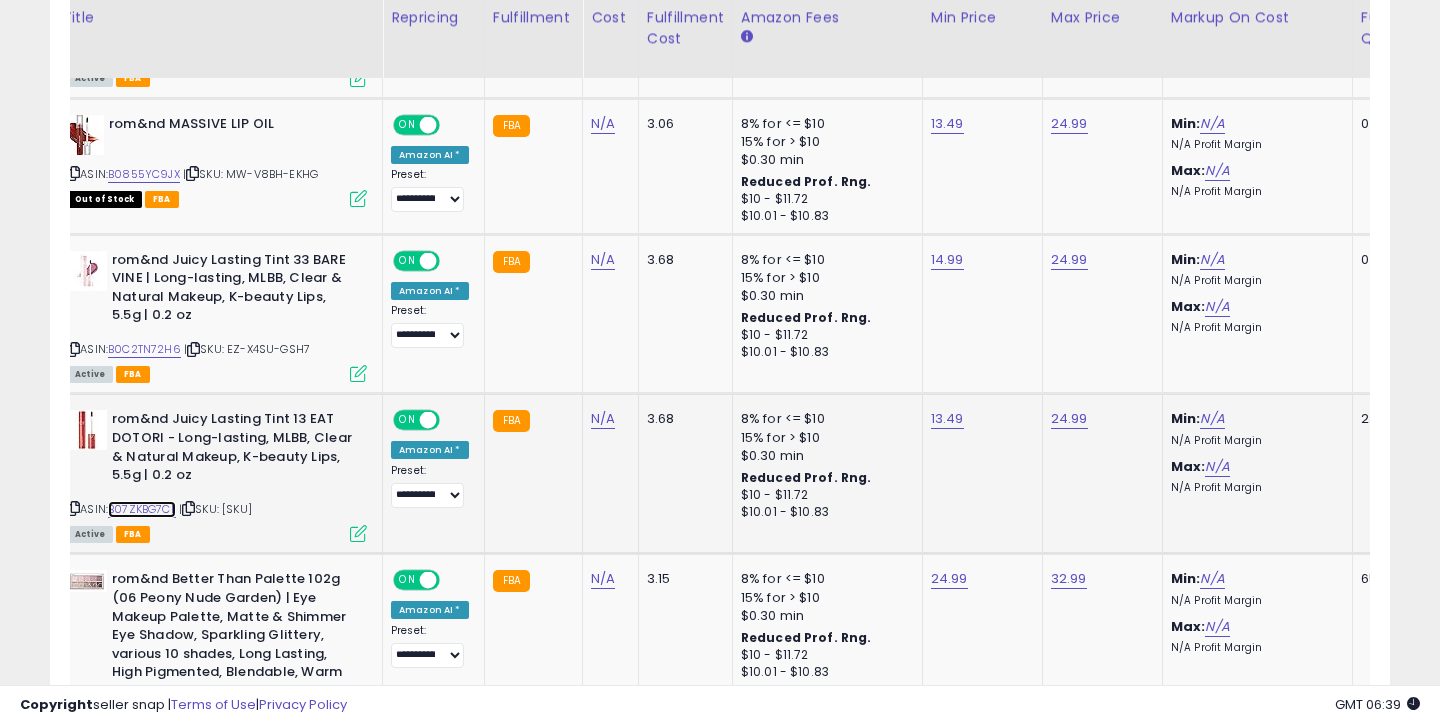 click on "B07ZKBG7CL" at bounding box center (142, 509) 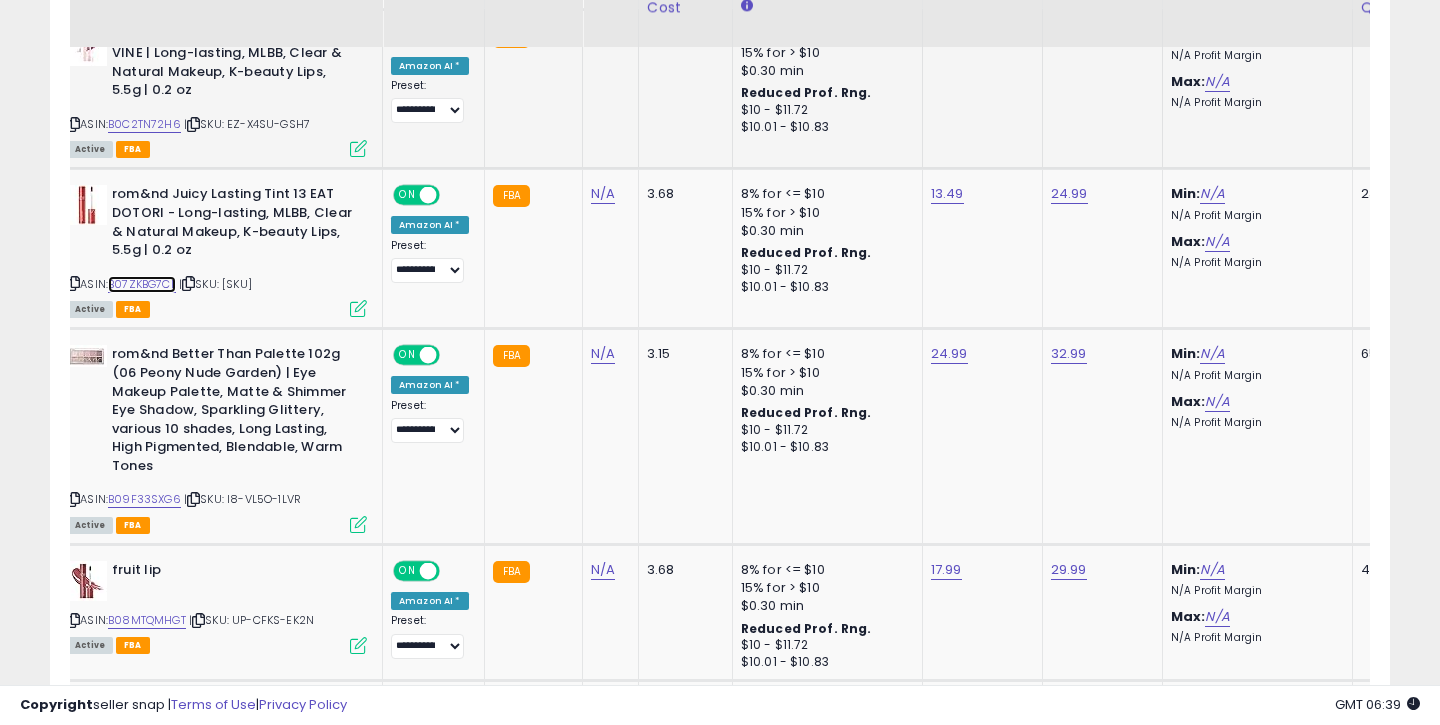 scroll, scrollTop: 2137, scrollLeft: 0, axis: vertical 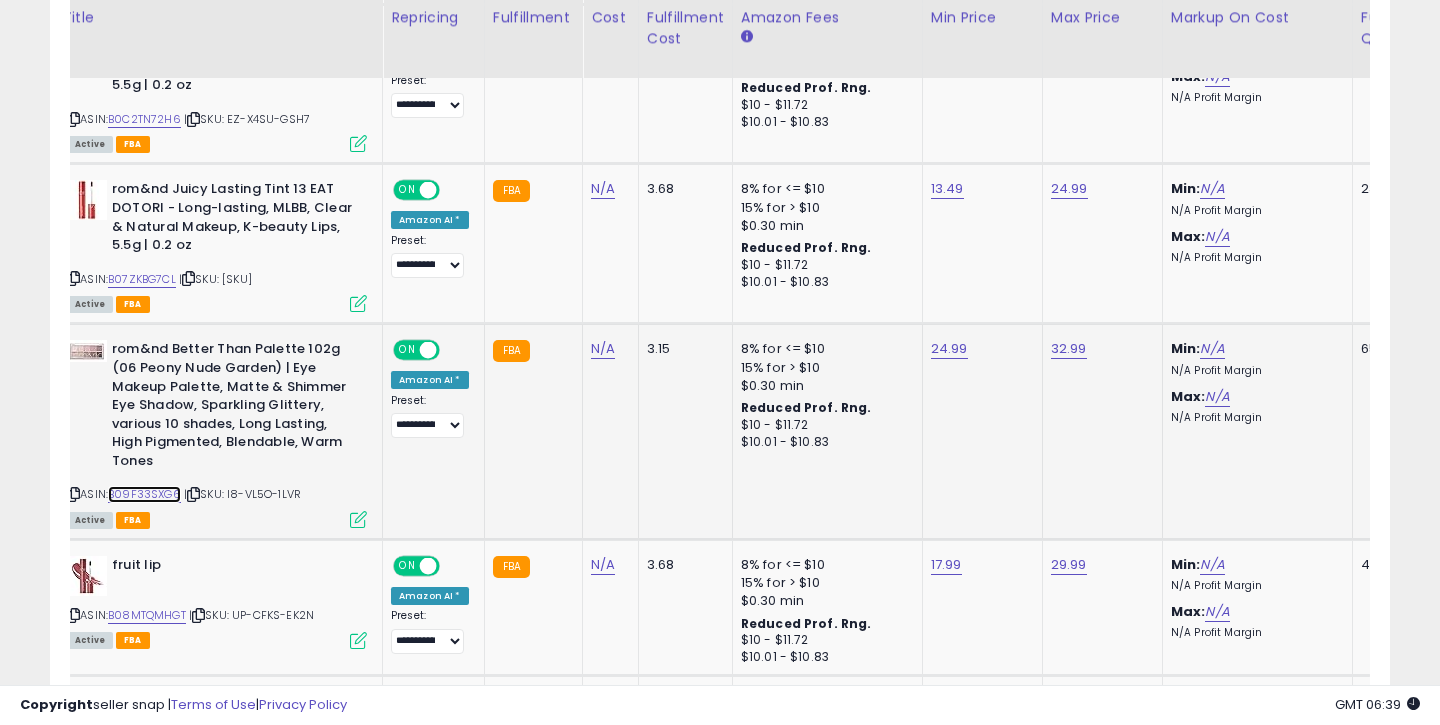 click on "B09F33SXG6" at bounding box center [144, 494] 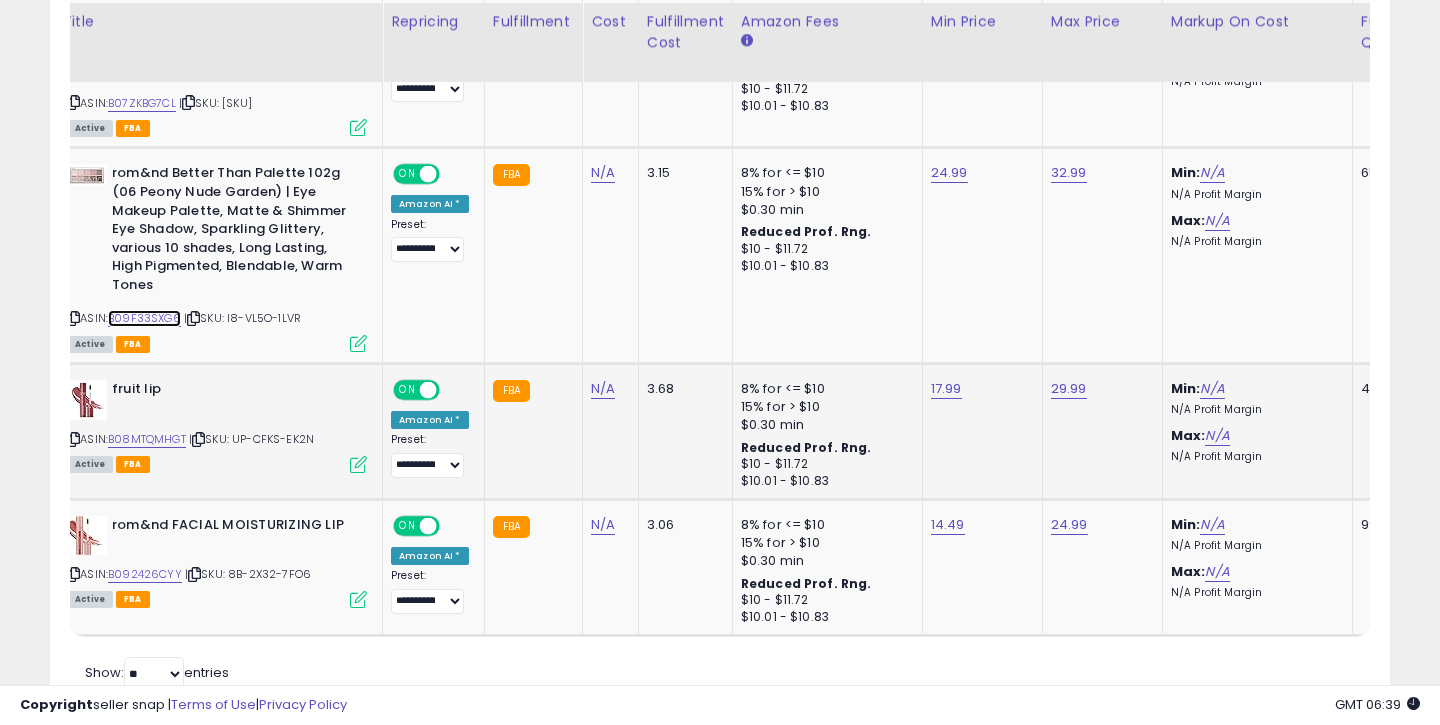 scroll, scrollTop: 2317, scrollLeft: 0, axis: vertical 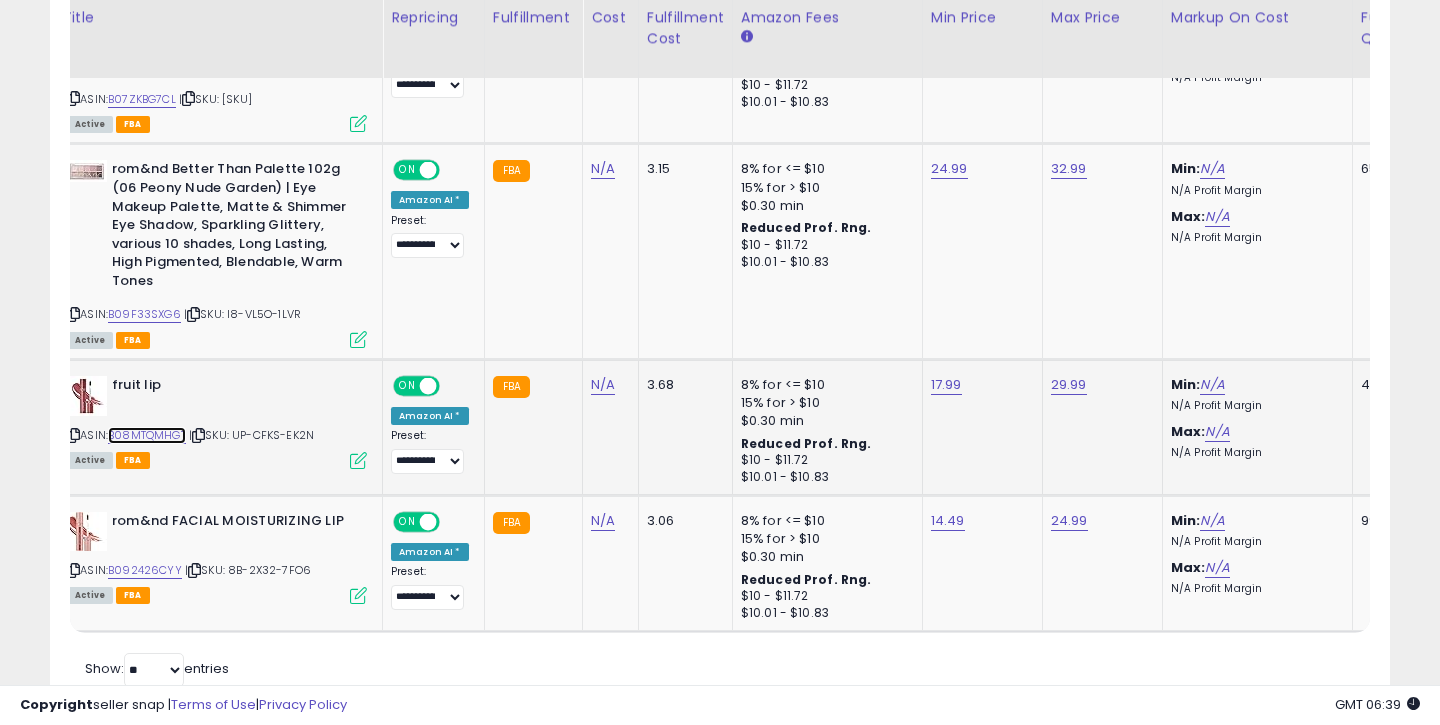 click on "B08MTQMHGT" at bounding box center [147, 435] 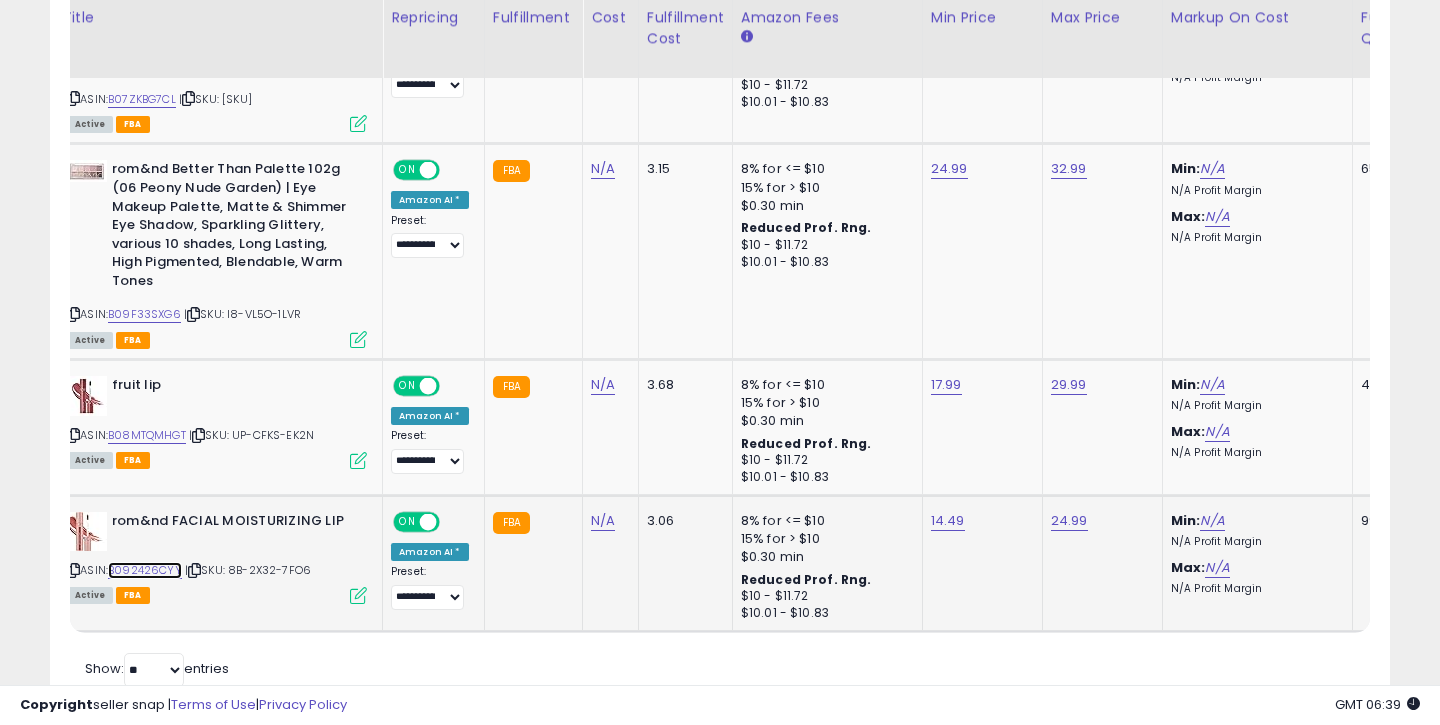 click on "B092426CYY" at bounding box center (145, 570) 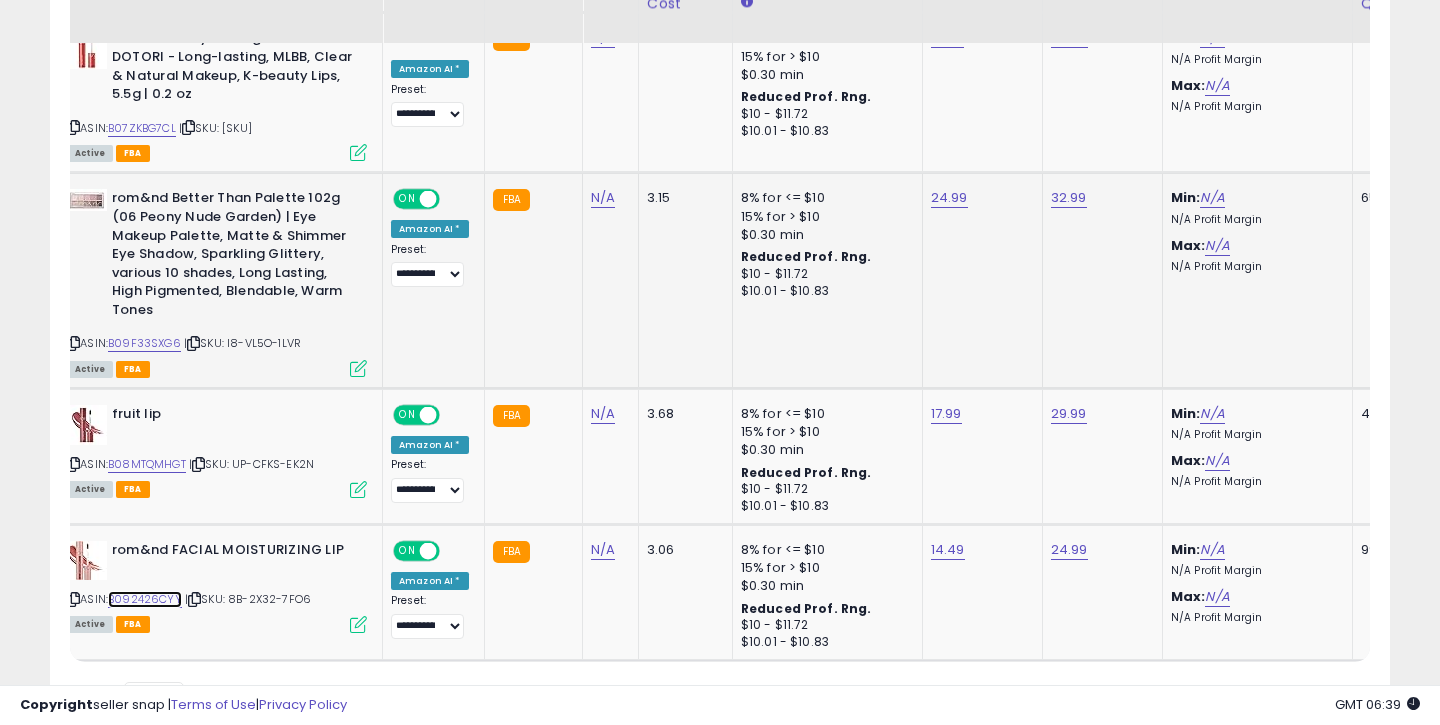scroll, scrollTop: 2247, scrollLeft: 0, axis: vertical 